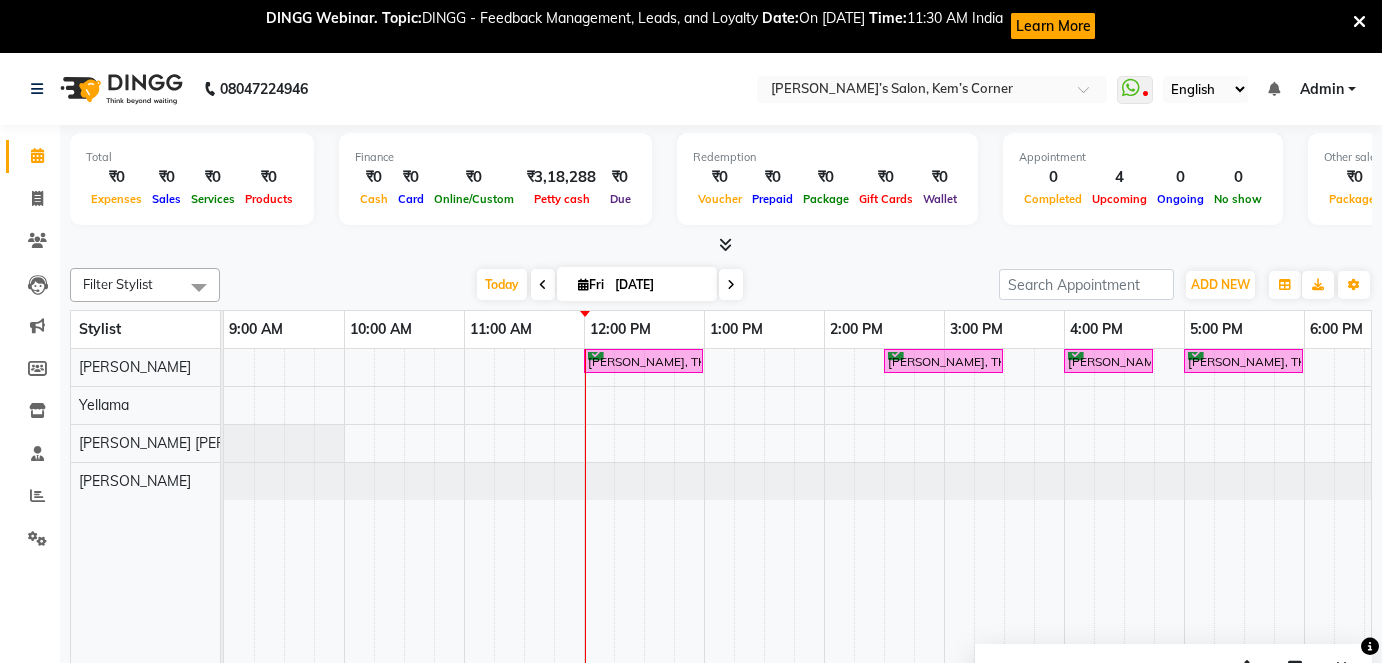 scroll, scrollTop: 53, scrollLeft: 0, axis: vertical 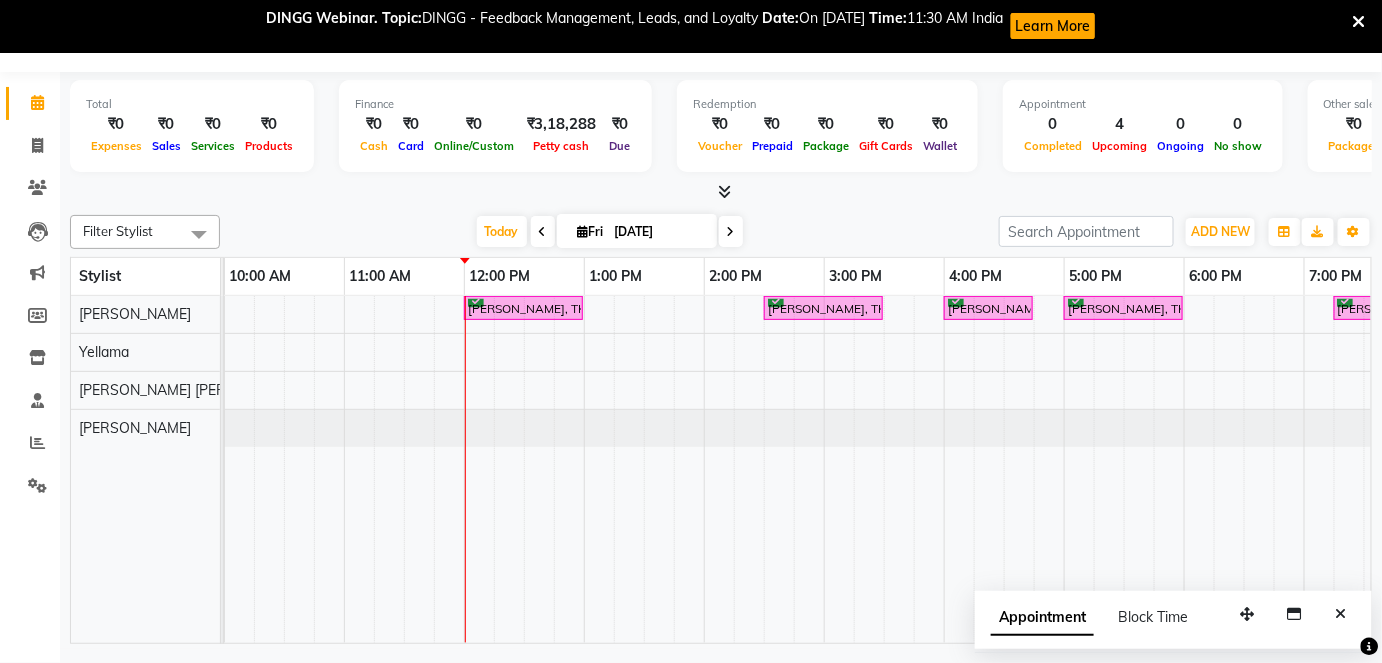 click at bounding box center [731, 232] 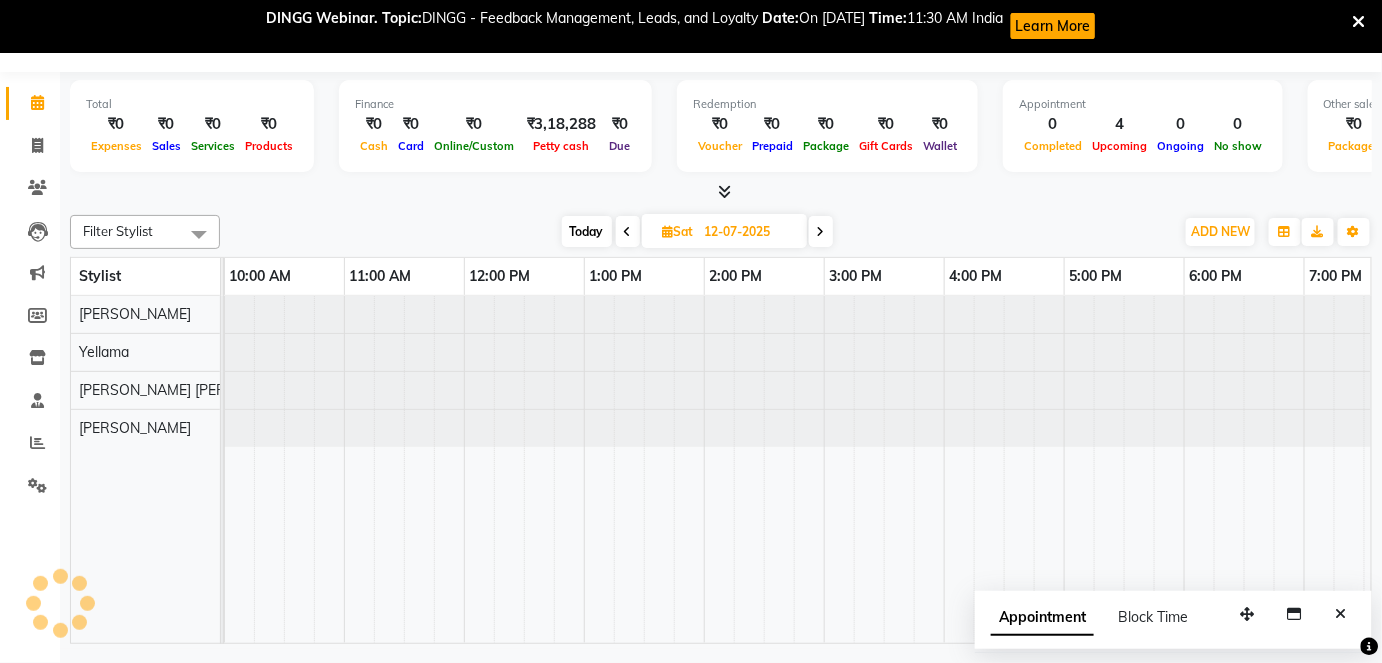 scroll, scrollTop: 0, scrollLeft: 0, axis: both 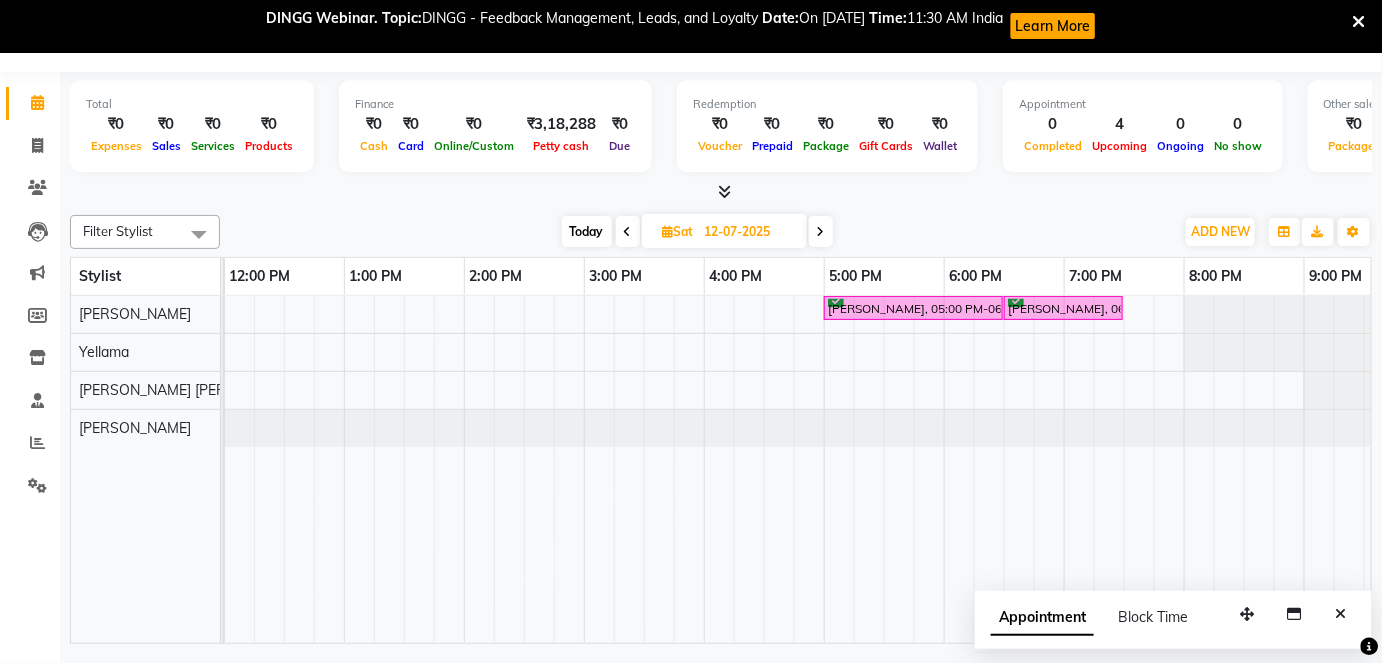 click on "[PERSON_NAME], 05:00 PM-06:30 PM, touchup     [PERSON_NAME], 06:30 PM-07:30 PM, Hairwash with blowdry - Waist Length" at bounding box center [644, 469] 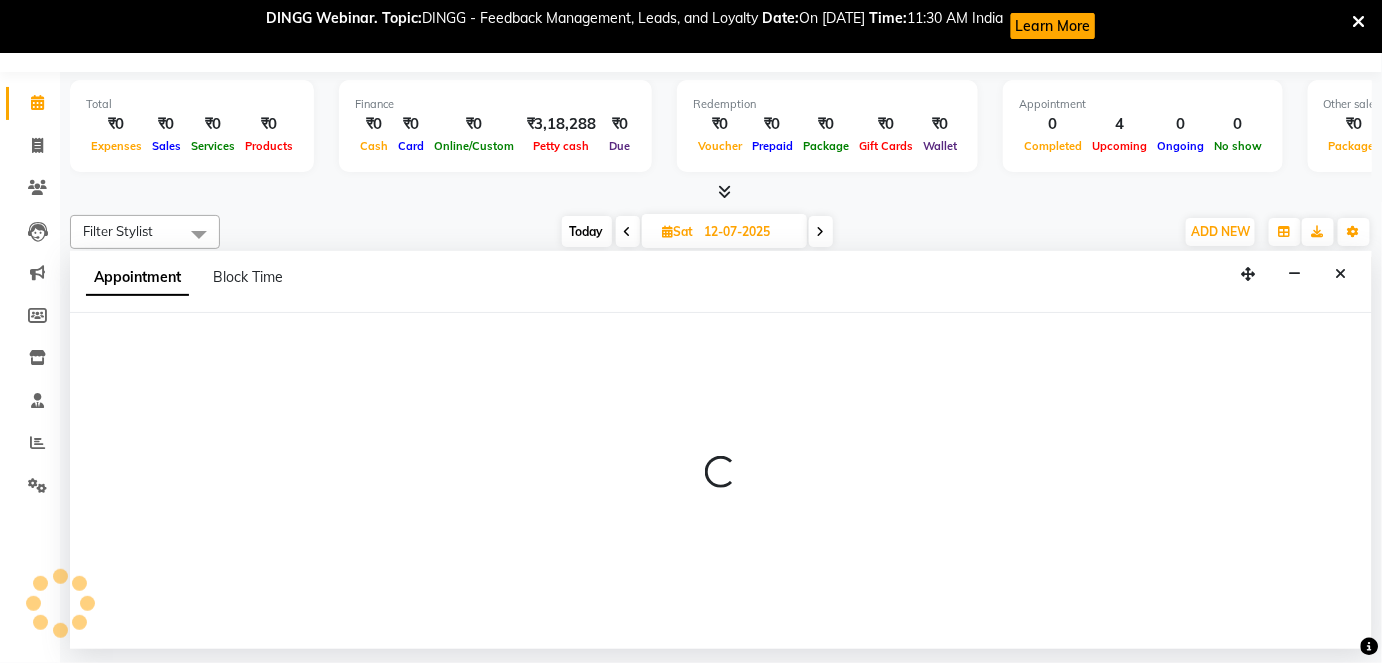 select on "62914" 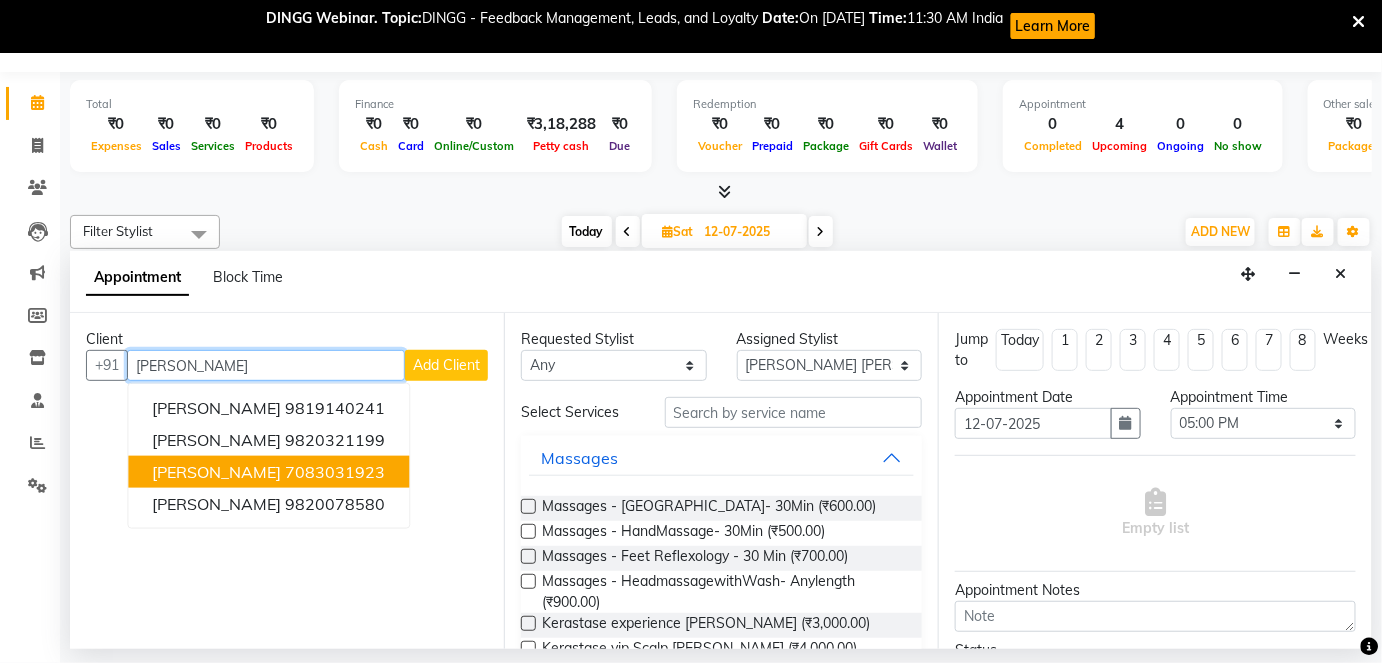 click on "7083031923" at bounding box center (335, 472) 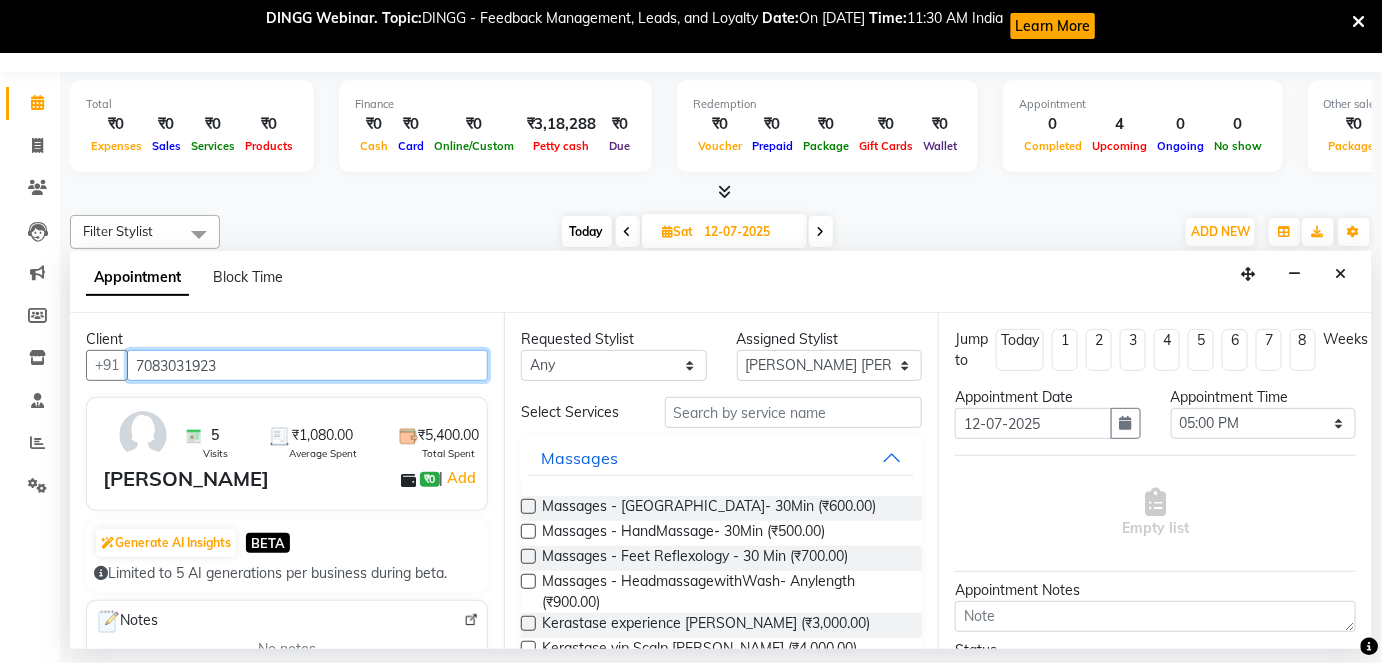 type on "7083031923" 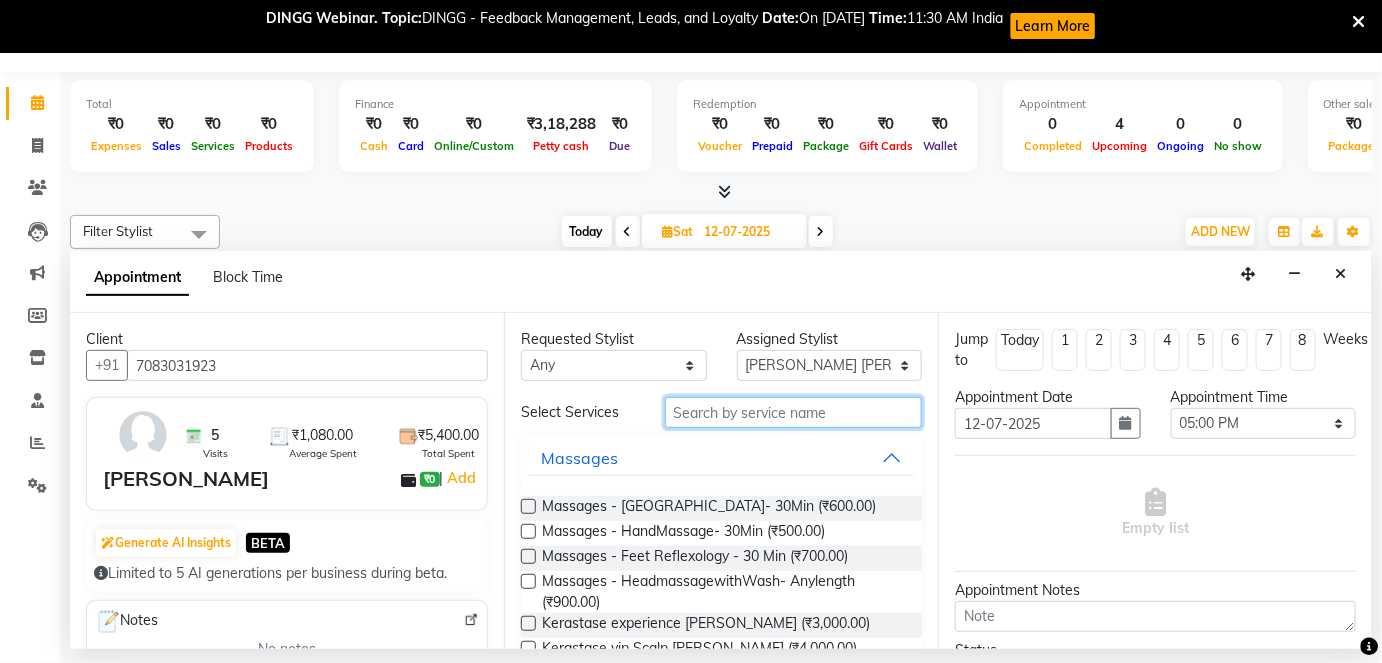 click at bounding box center (793, 412) 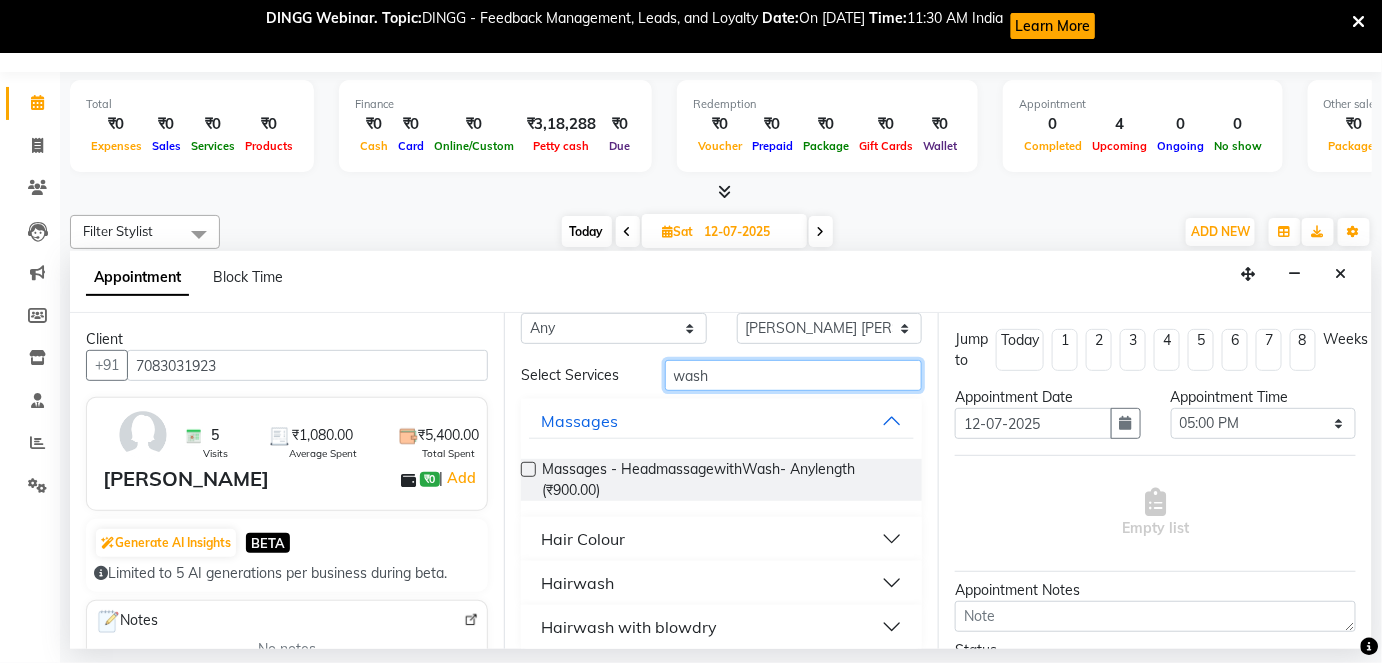 scroll, scrollTop: 52, scrollLeft: 0, axis: vertical 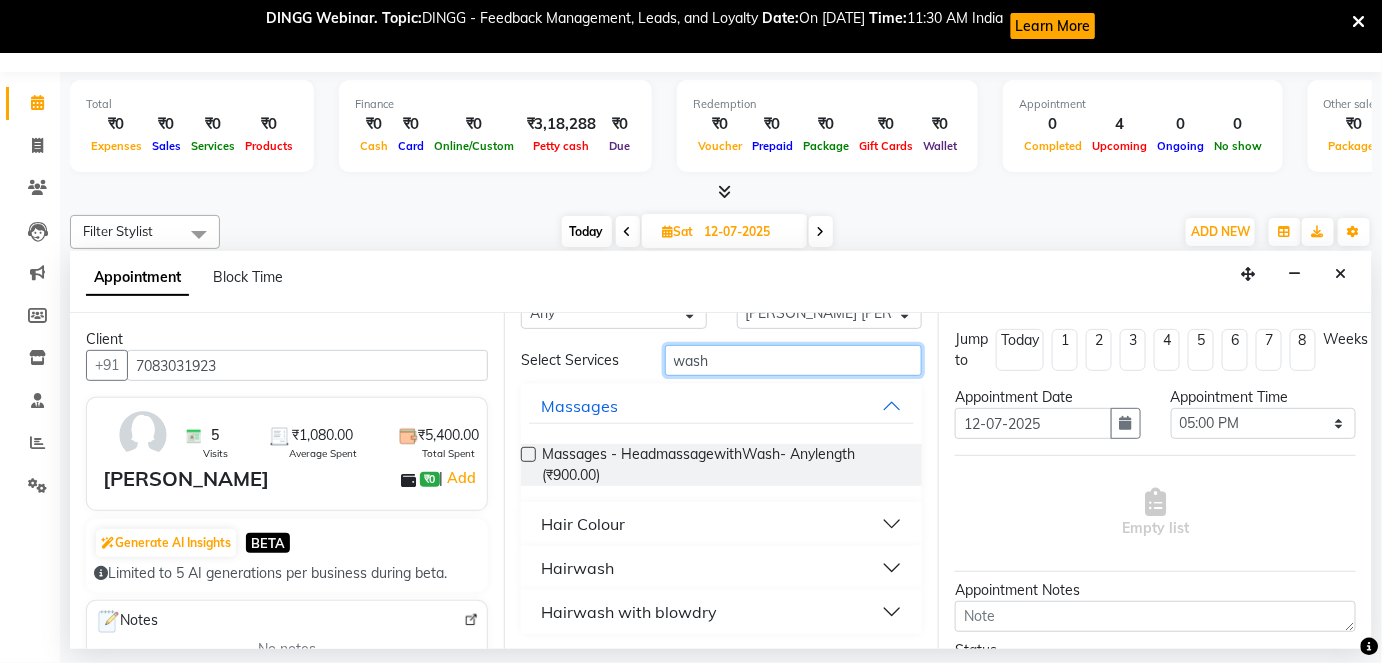 type on "wash" 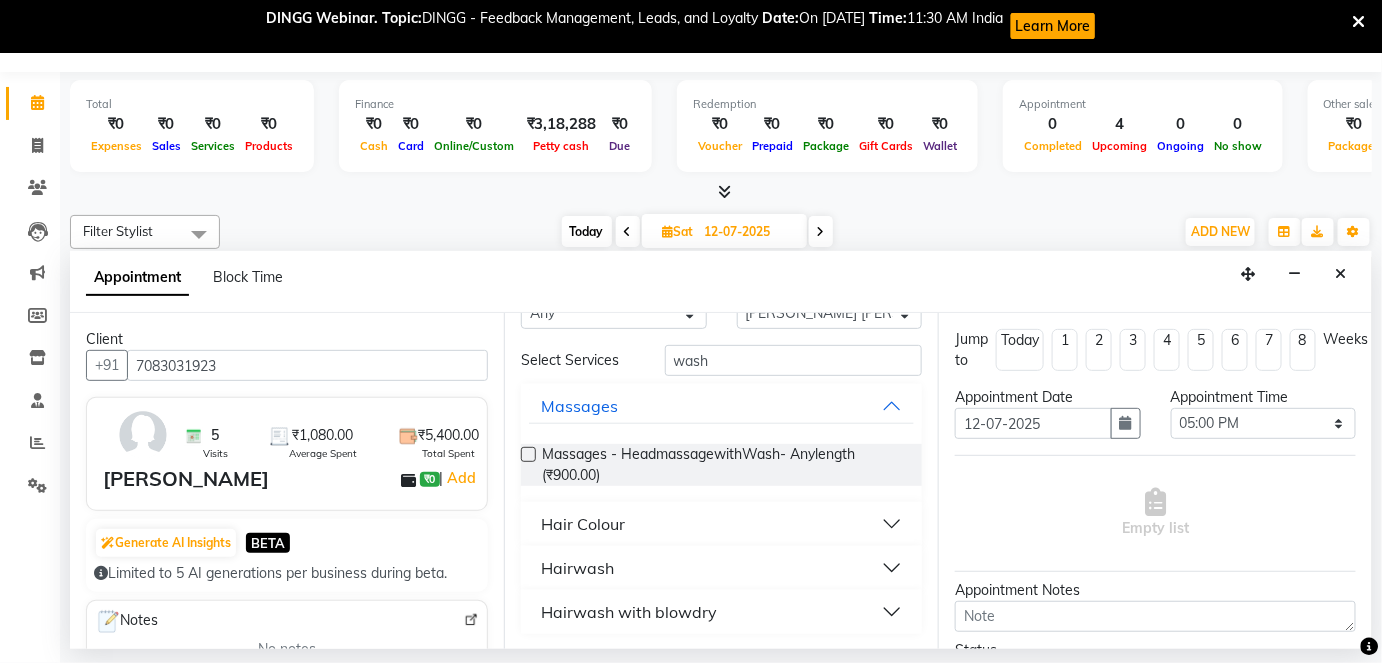 click on "Hairwash" at bounding box center [721, 568] 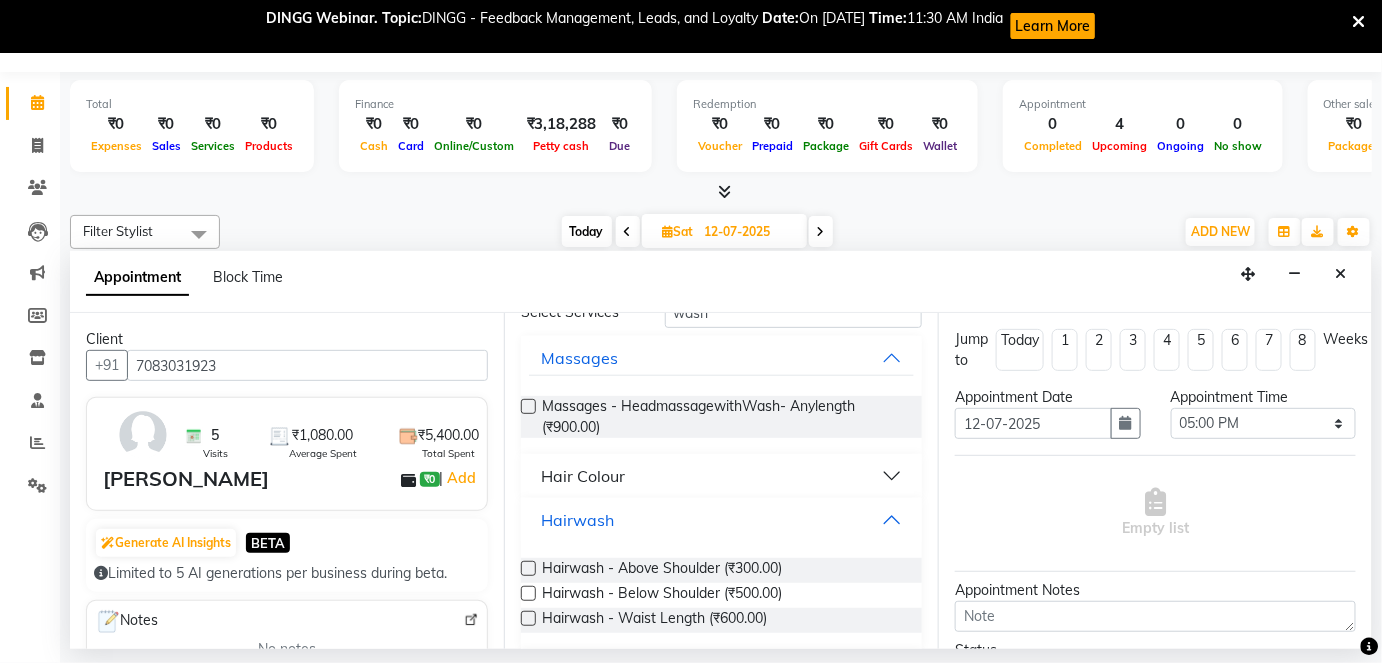 scroll, scrollTop: 160, scrollLeft: 0, axis: vertical 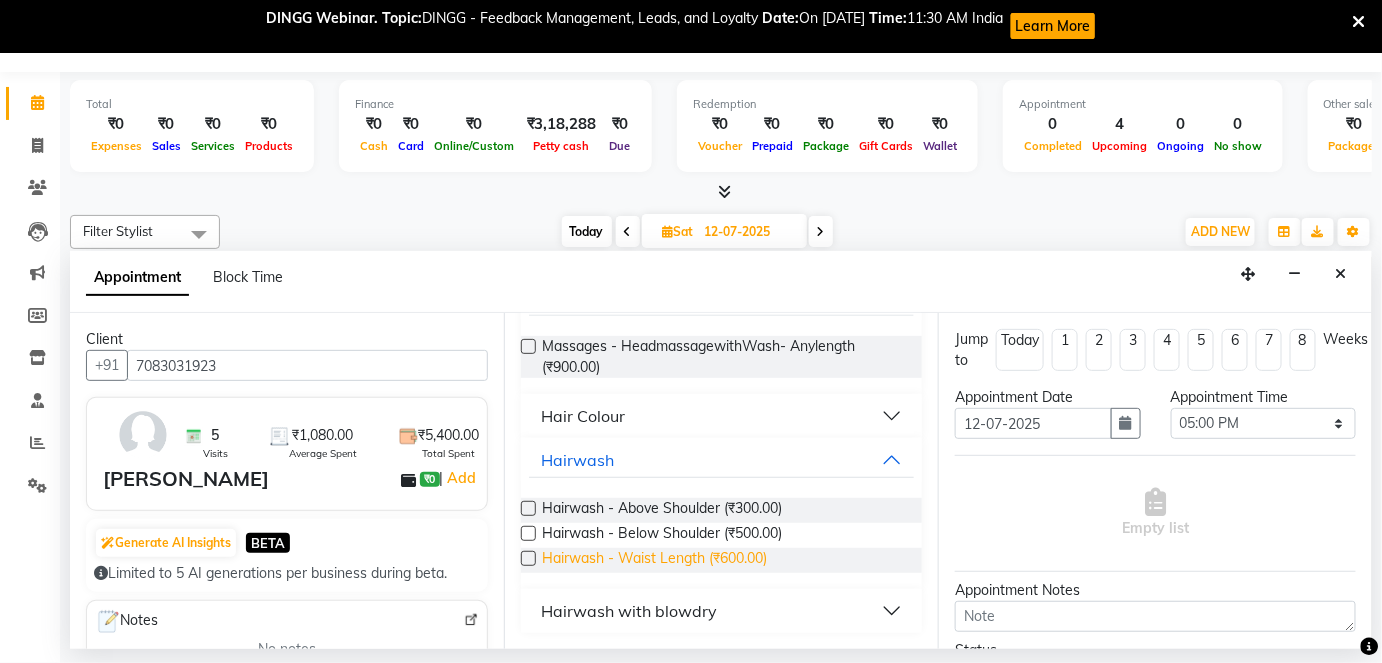 click on "Hairwash - Waist Length (₹600.00)" at bounding box center (654, 560) 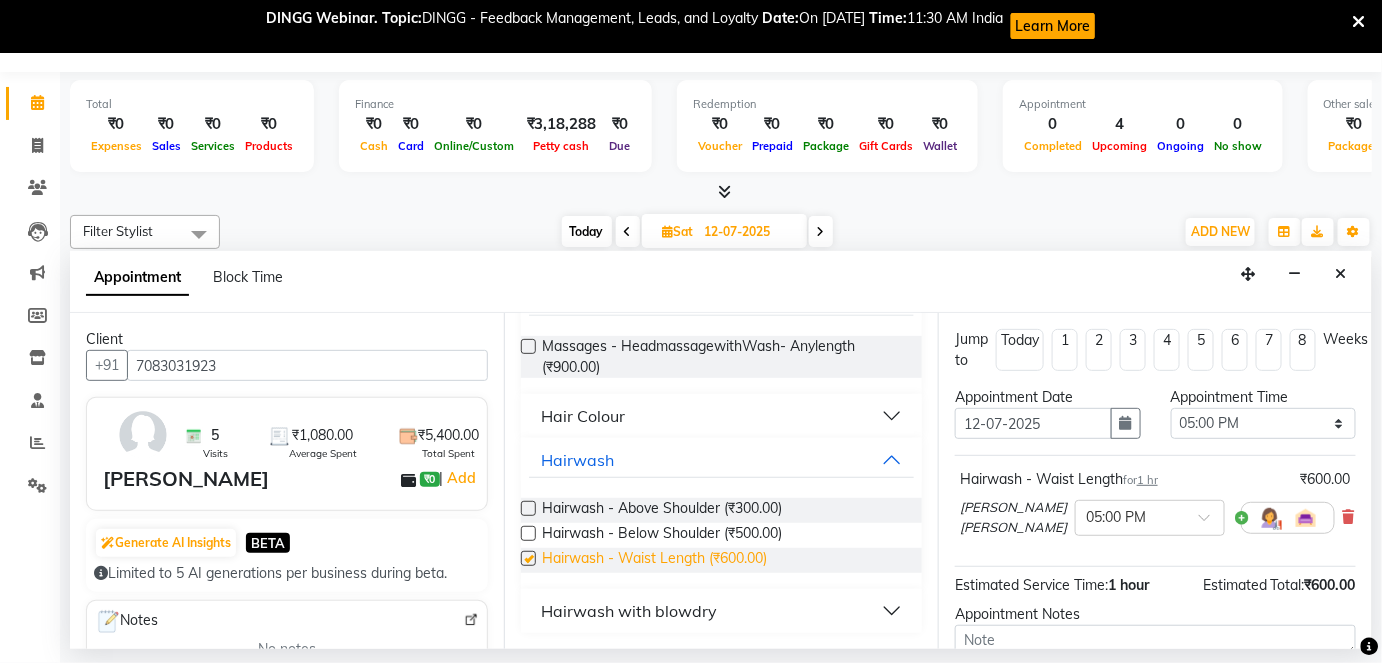 checkbox on "false" 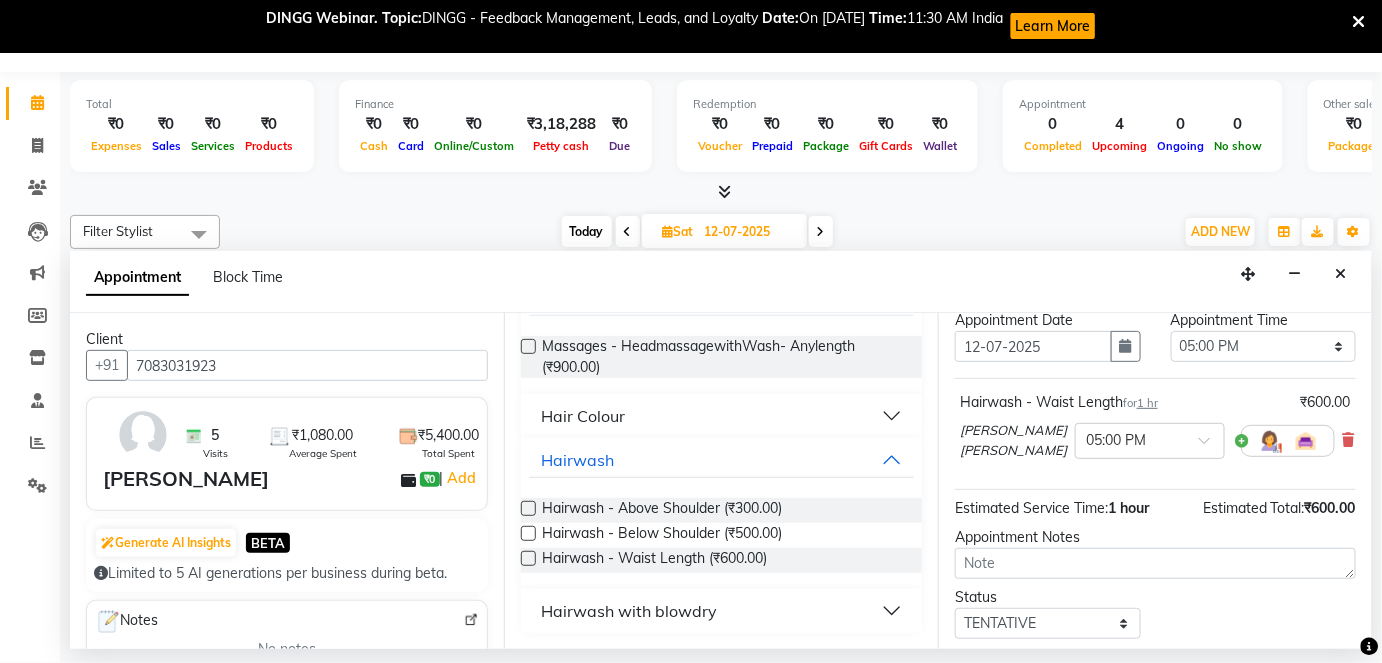 scroll, scrollTop: 90, scrollLeft: 0, axis: vertical 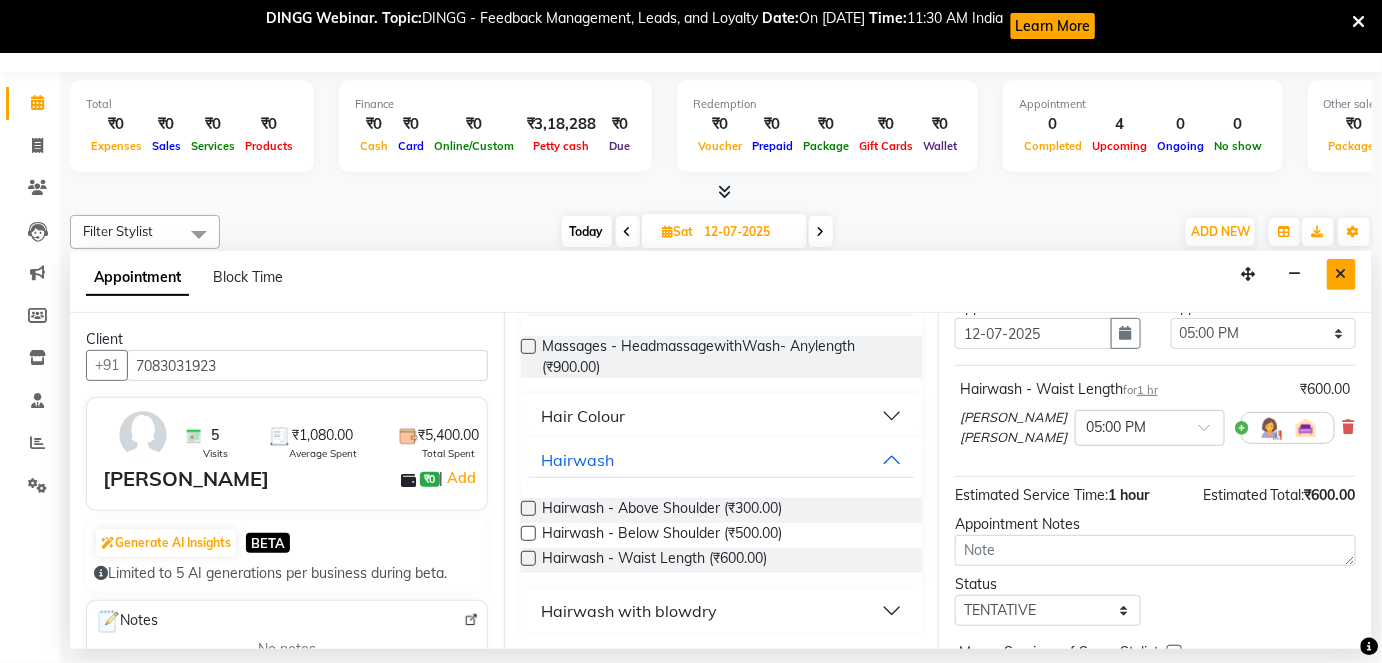 click at bounding box center [1341, 274] 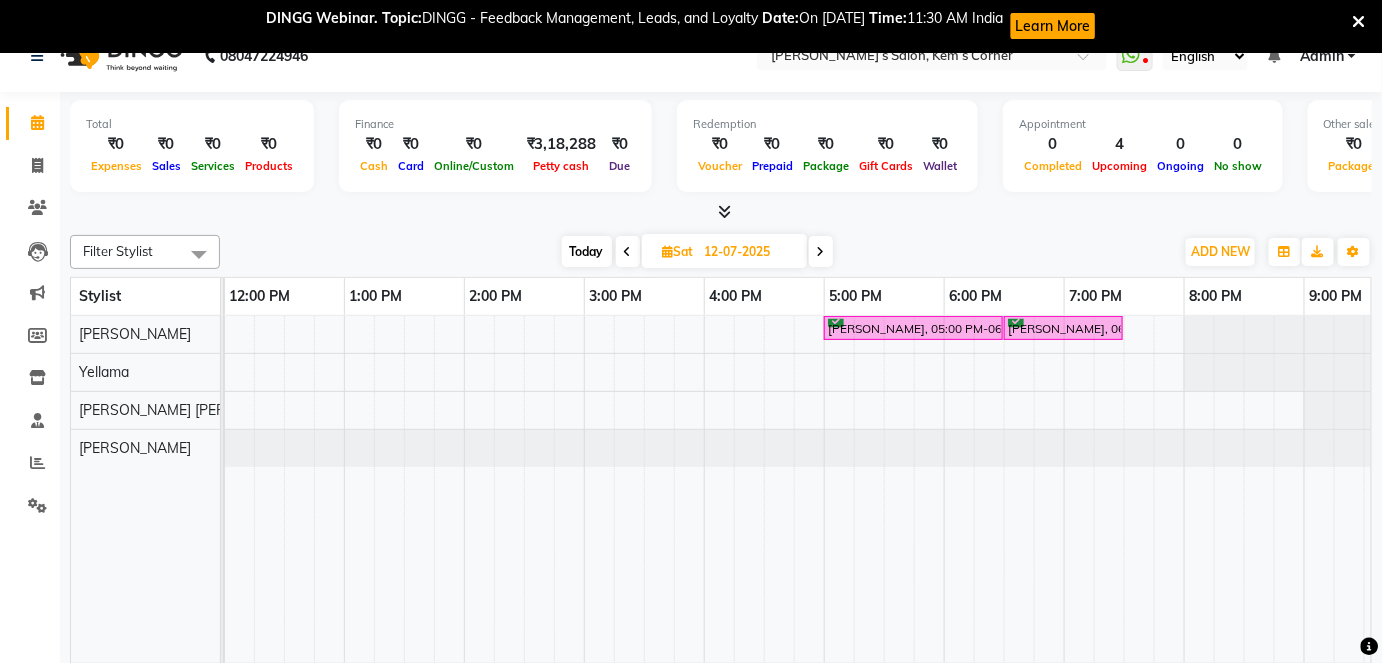 scroll, scrollTop: 0, scrollLeft: 0, axis: both 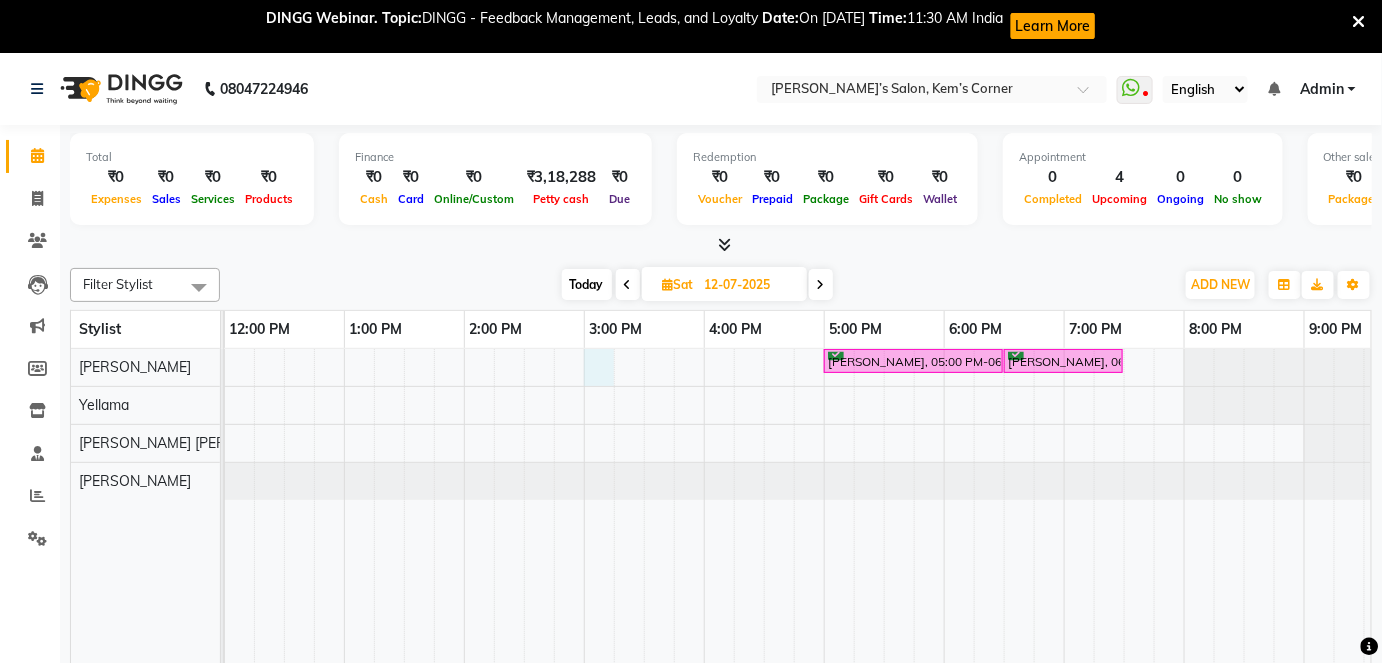 click on "[PERSON_NAME], 05:00 PM-06:30 PM, touchup     [PERSON_NAME], 06:30 PM-07:30 PM, Hairwash with blowdry - Waist Length" at bounding box center [644, 522] 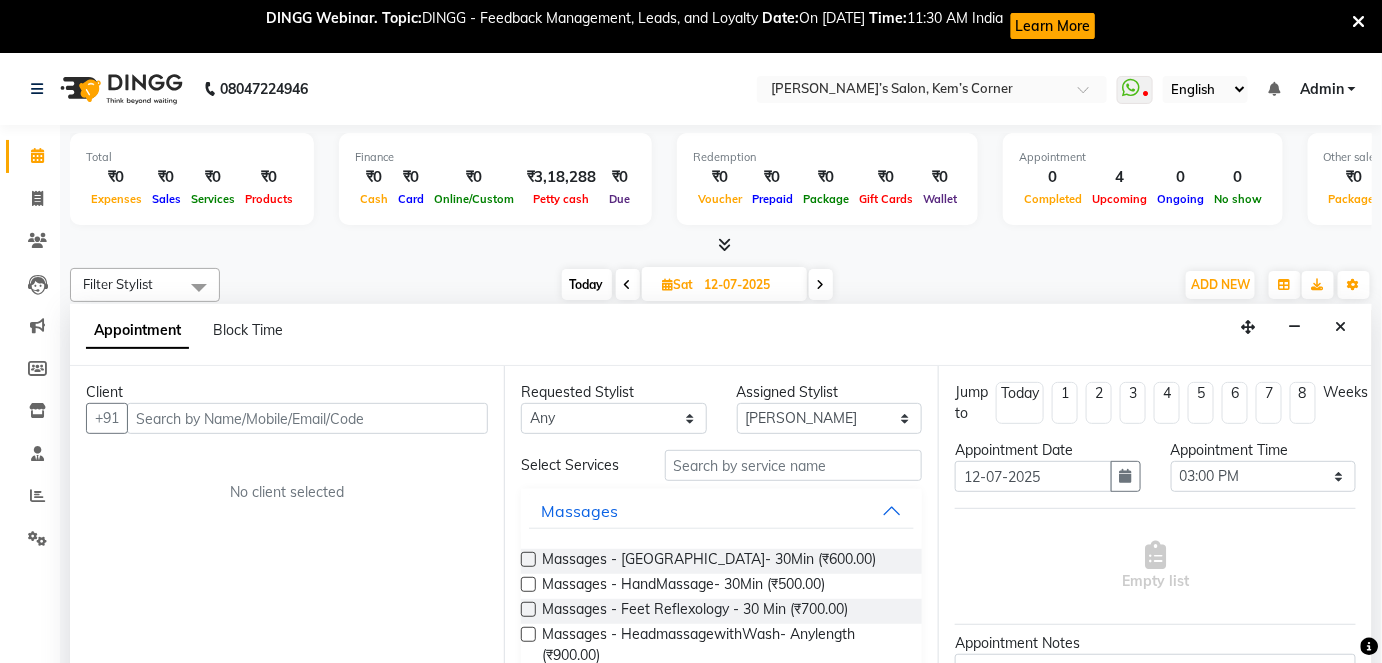 scroll, scrollTop: 53, scrollLeft: 0, axis: vertical 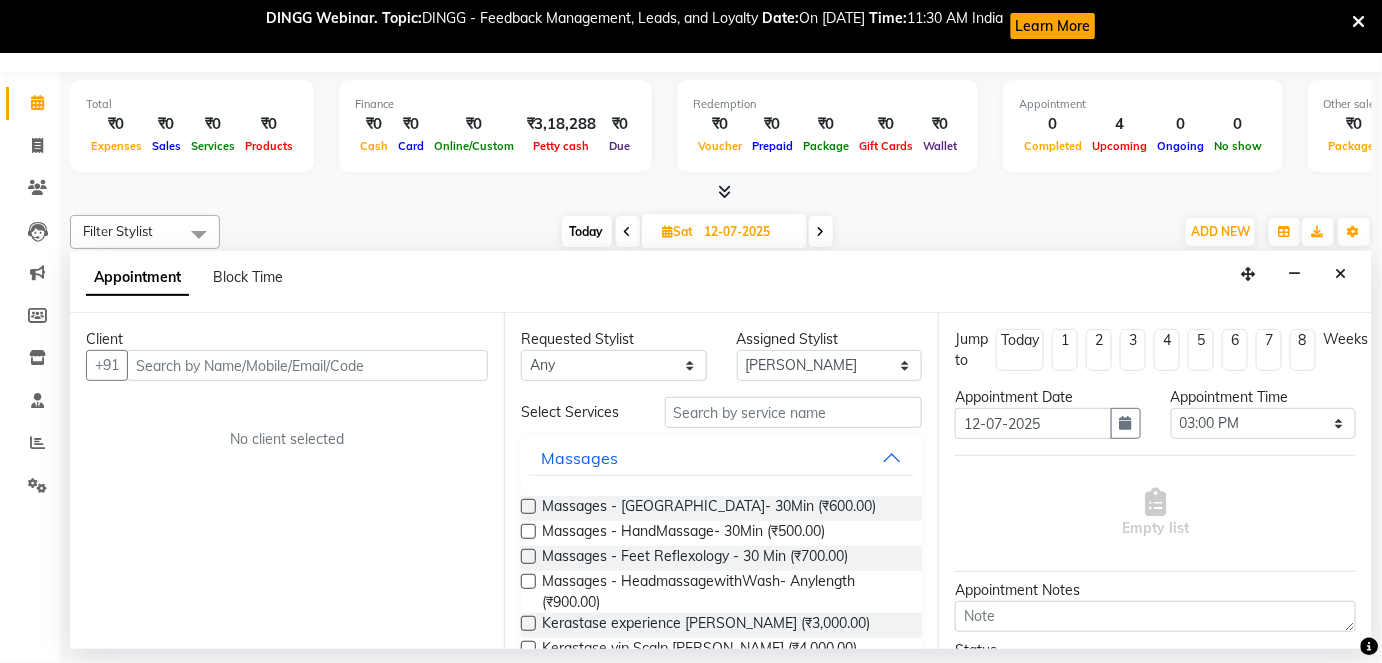 click at bounding box center [307, 365] 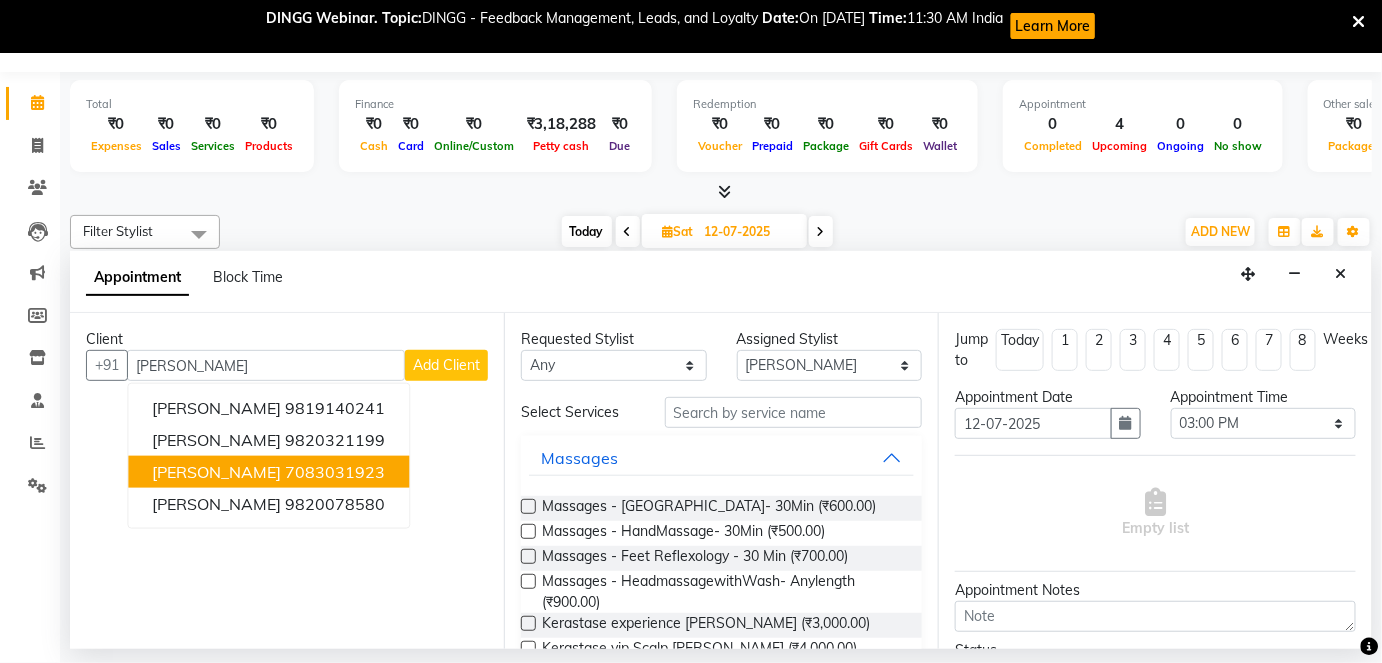 click on "7083031923" at bounding box center [335, 472] 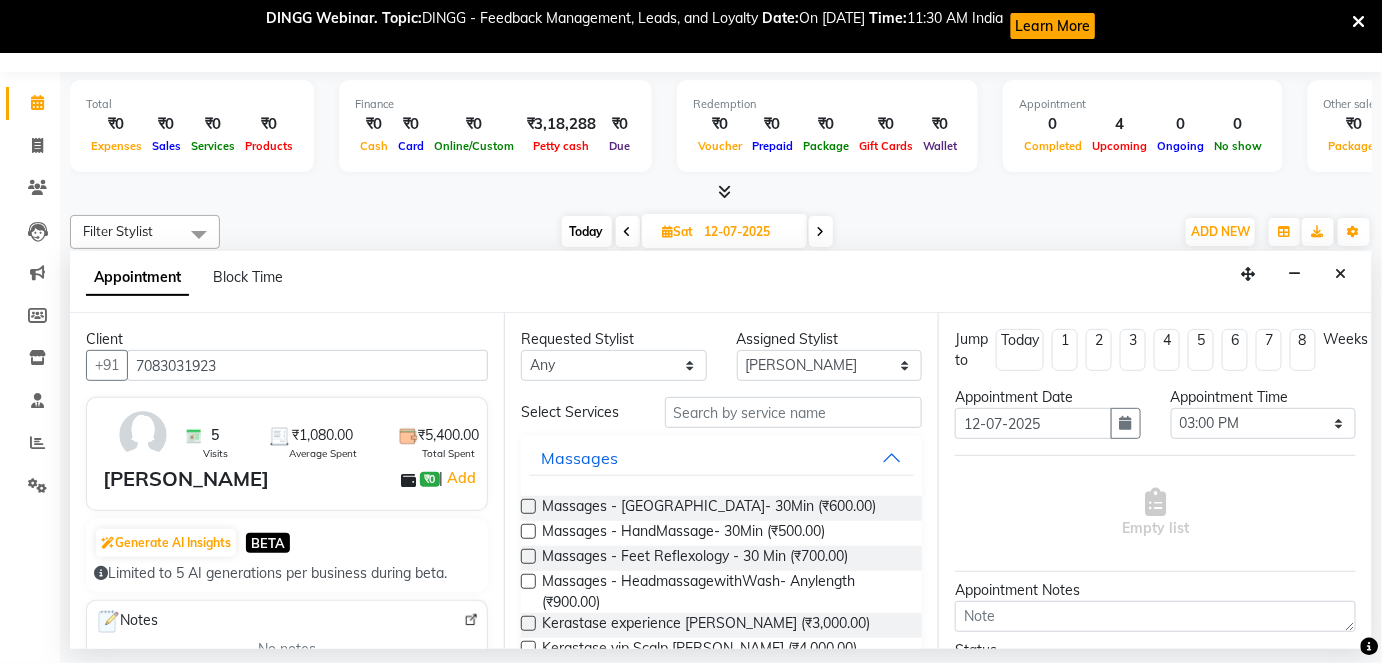 type on "7083031923" 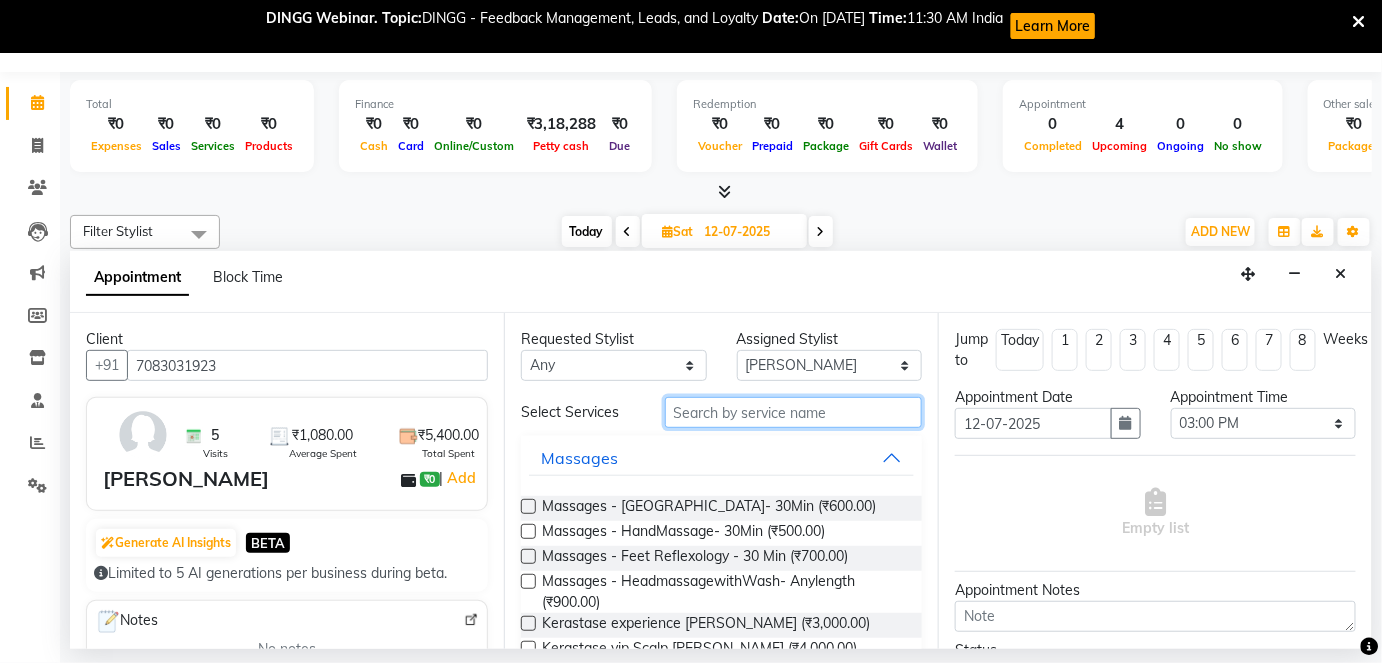 click at bounding box center [793, 412] 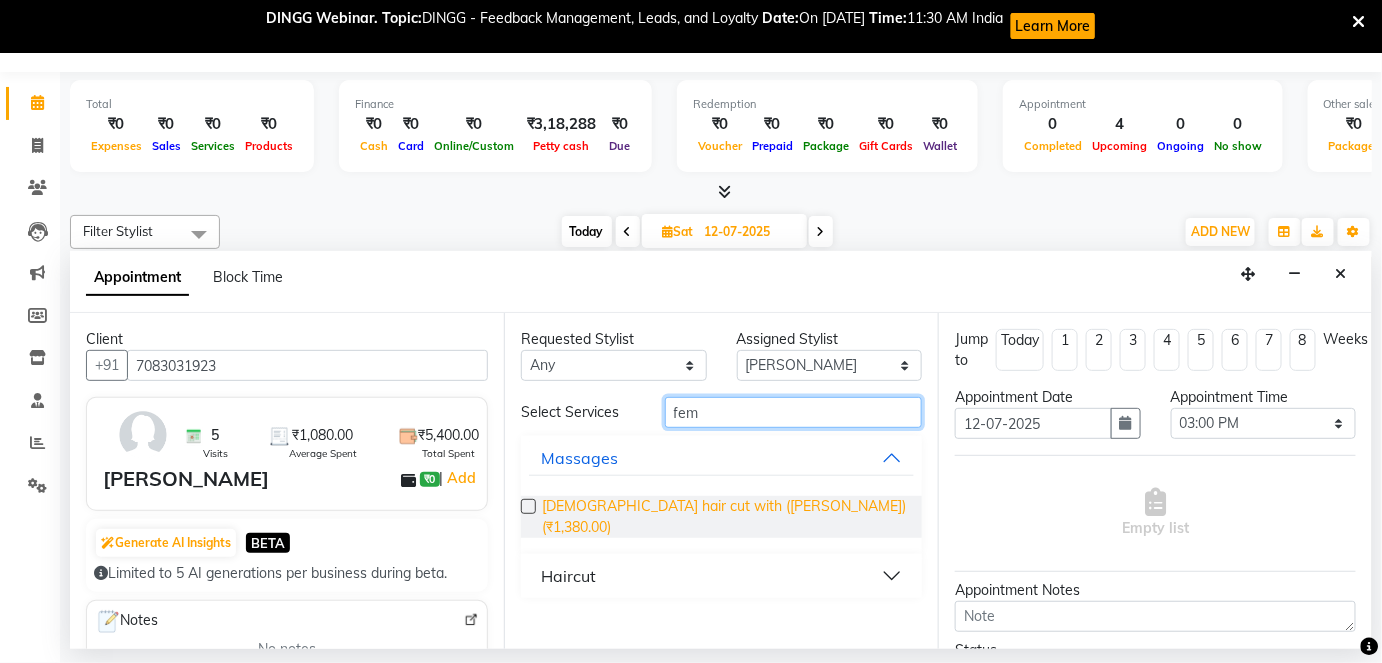 type on "fem" 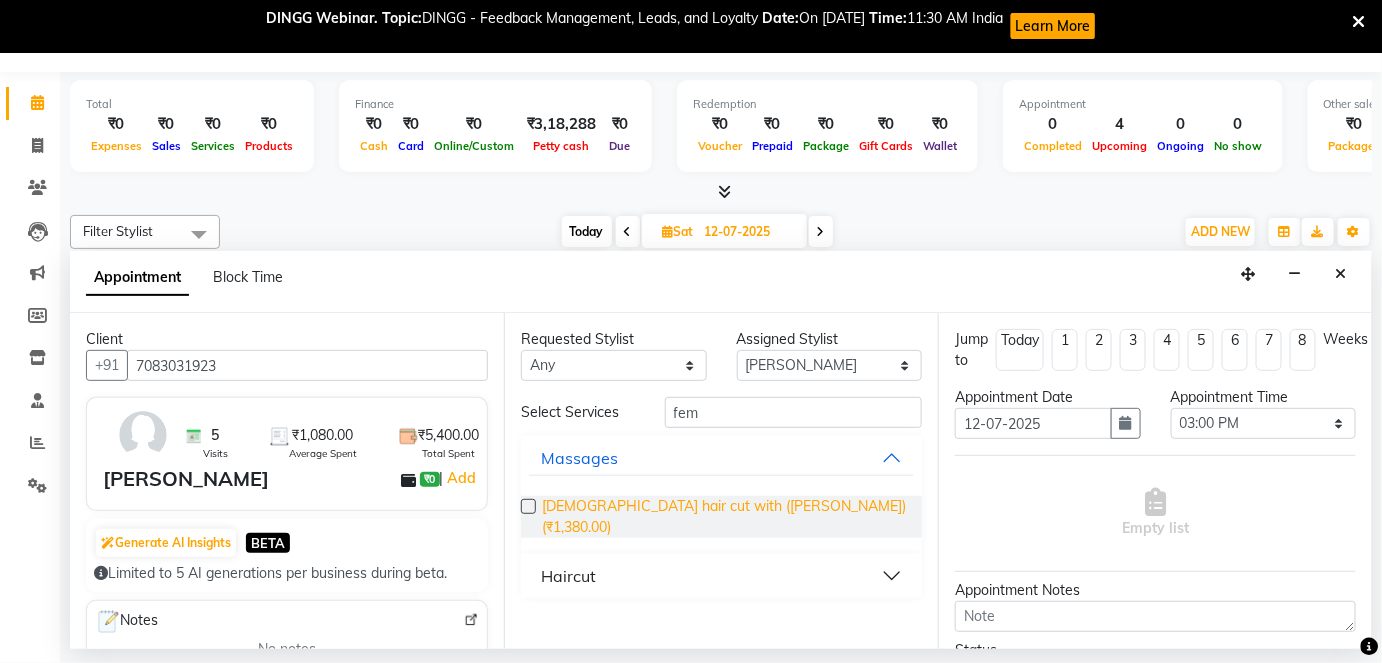 click on "[DEMOGRAPHIC_DATA] hair cut  with ([PERSON_NAME]) (₹1,380.00)" at bounding box center (724, 517) 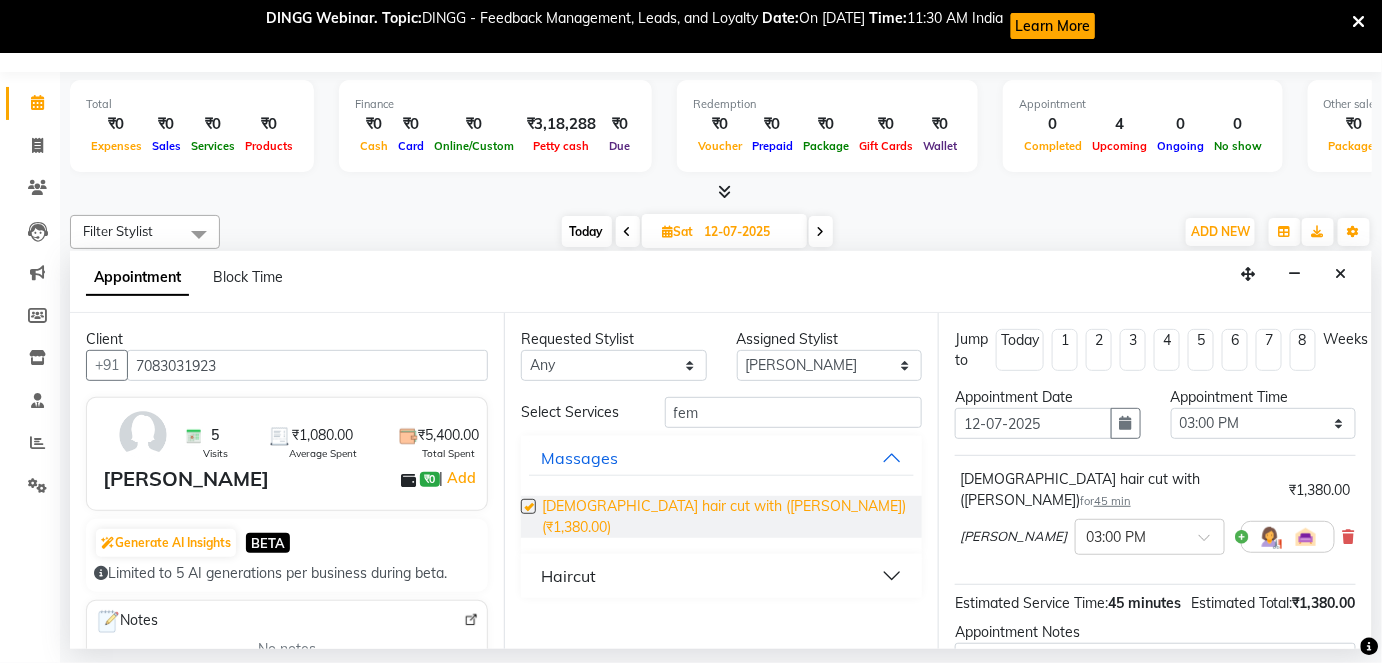 checkbox on "false" 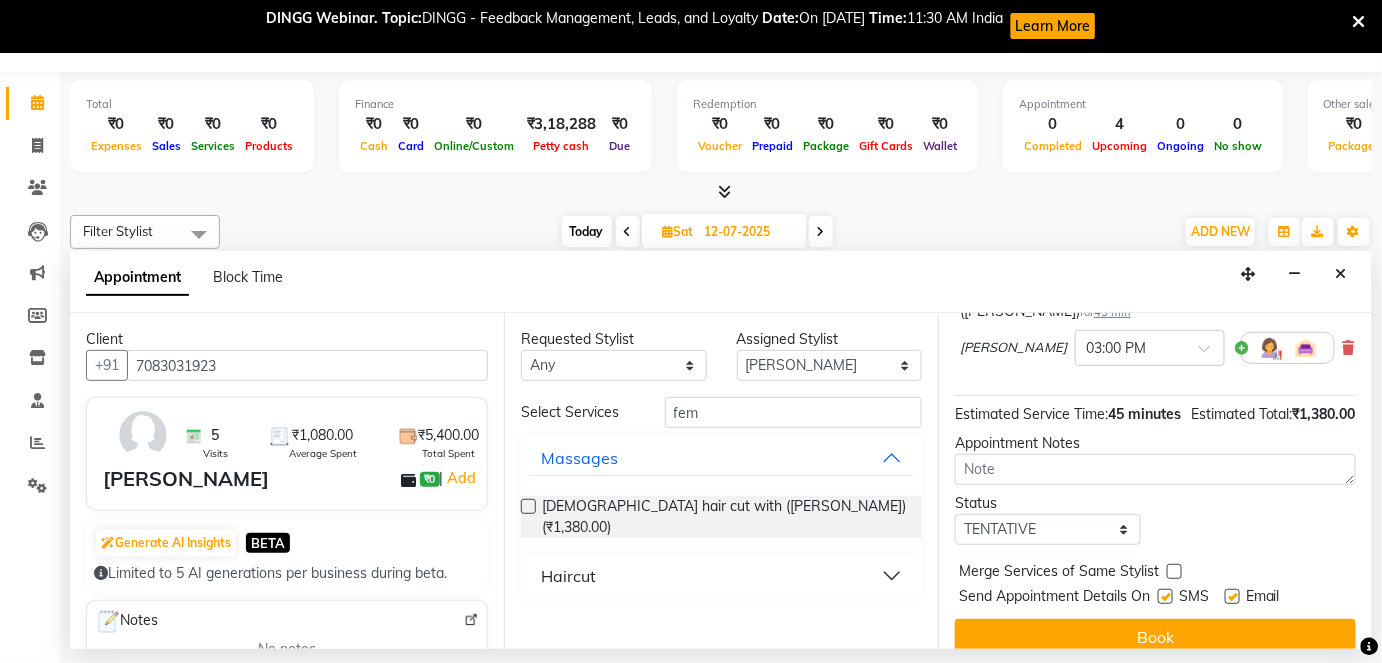 scroll, scrollTop: 210, scrollLeft: 0, axis: vertical 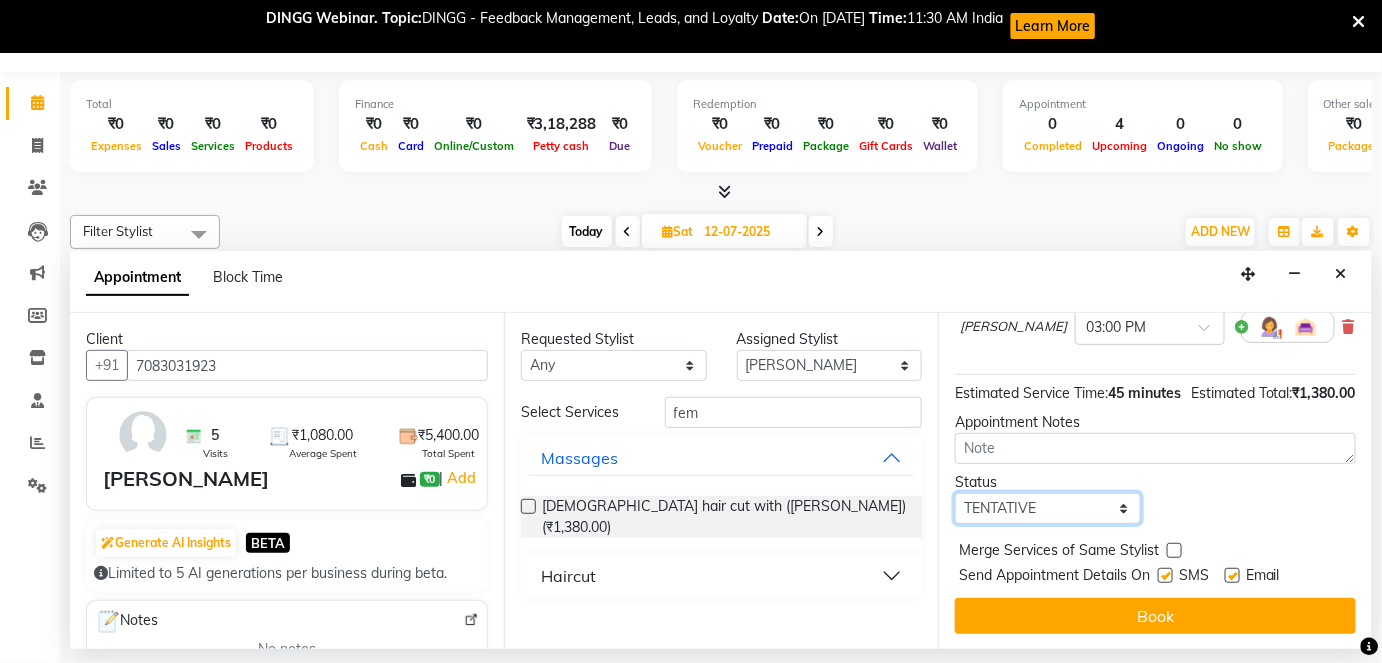 click on "Select TENTATIVE CONFIRM UPCOMING" at bounding box center [1048, 508] 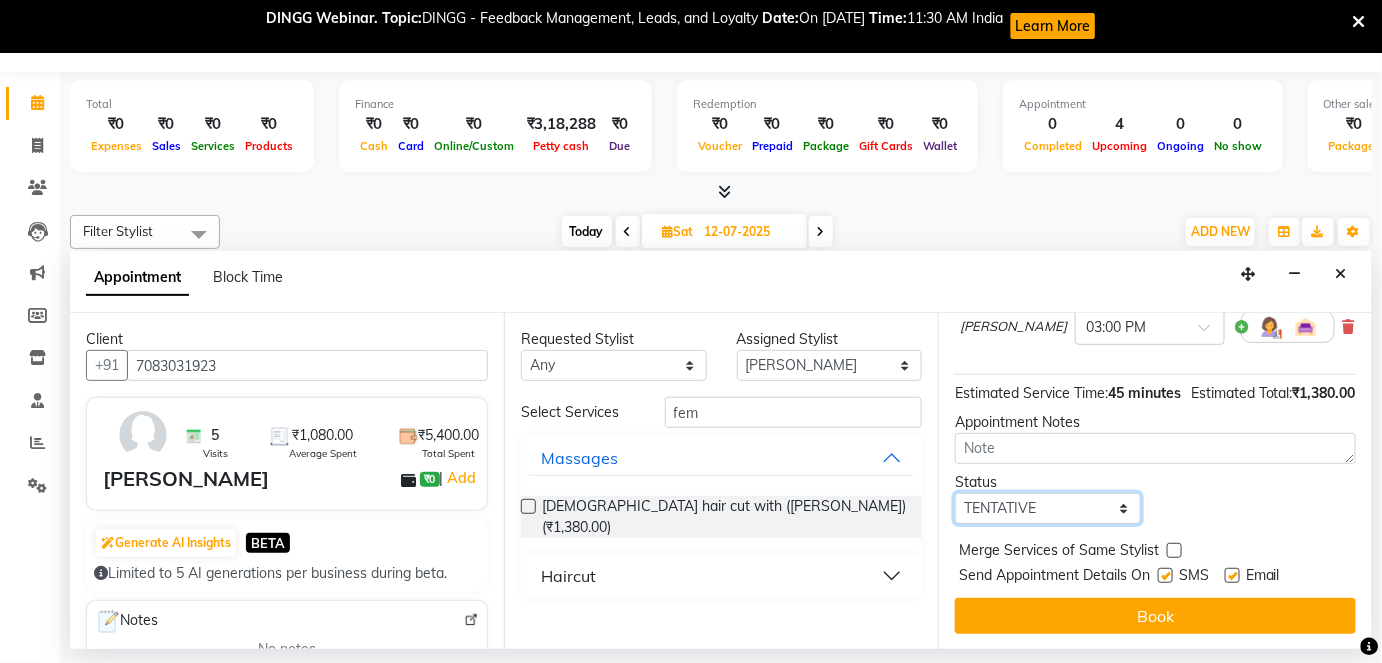 select on "confirm booking" 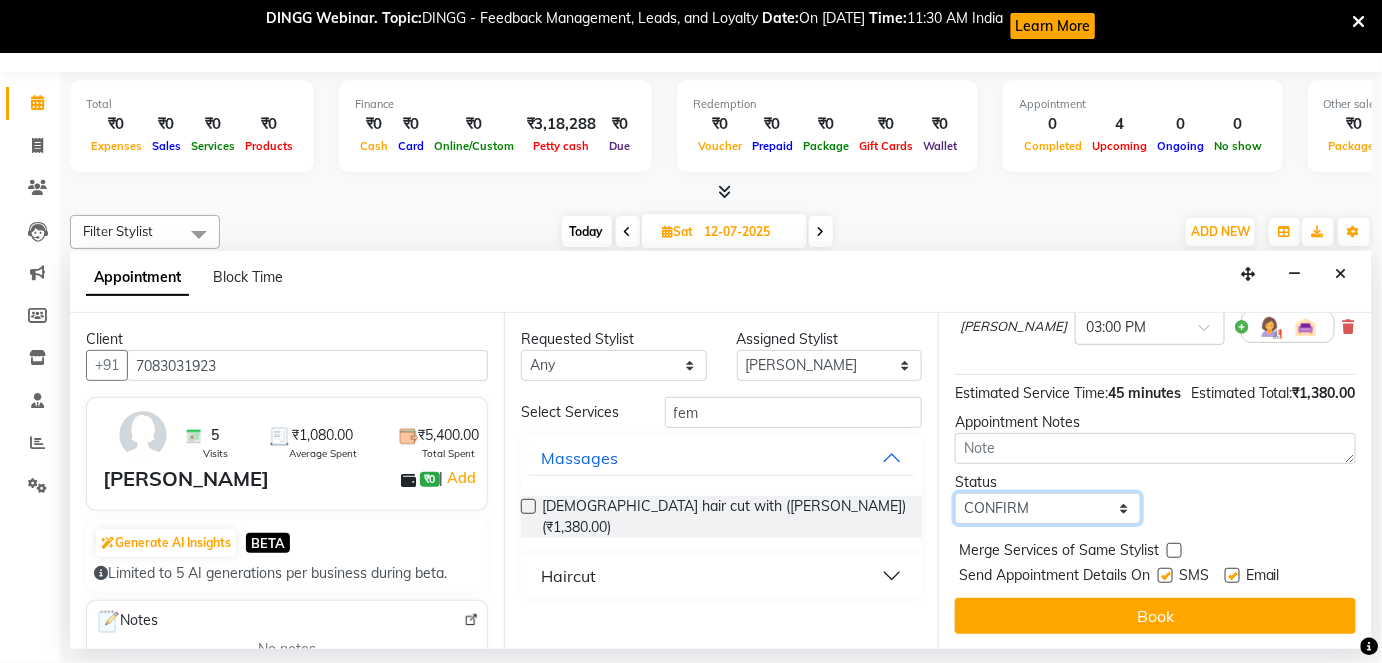 click on "Select TENTATIVE CONFIRM UPCOMING" at bounding box center (1048, 508) 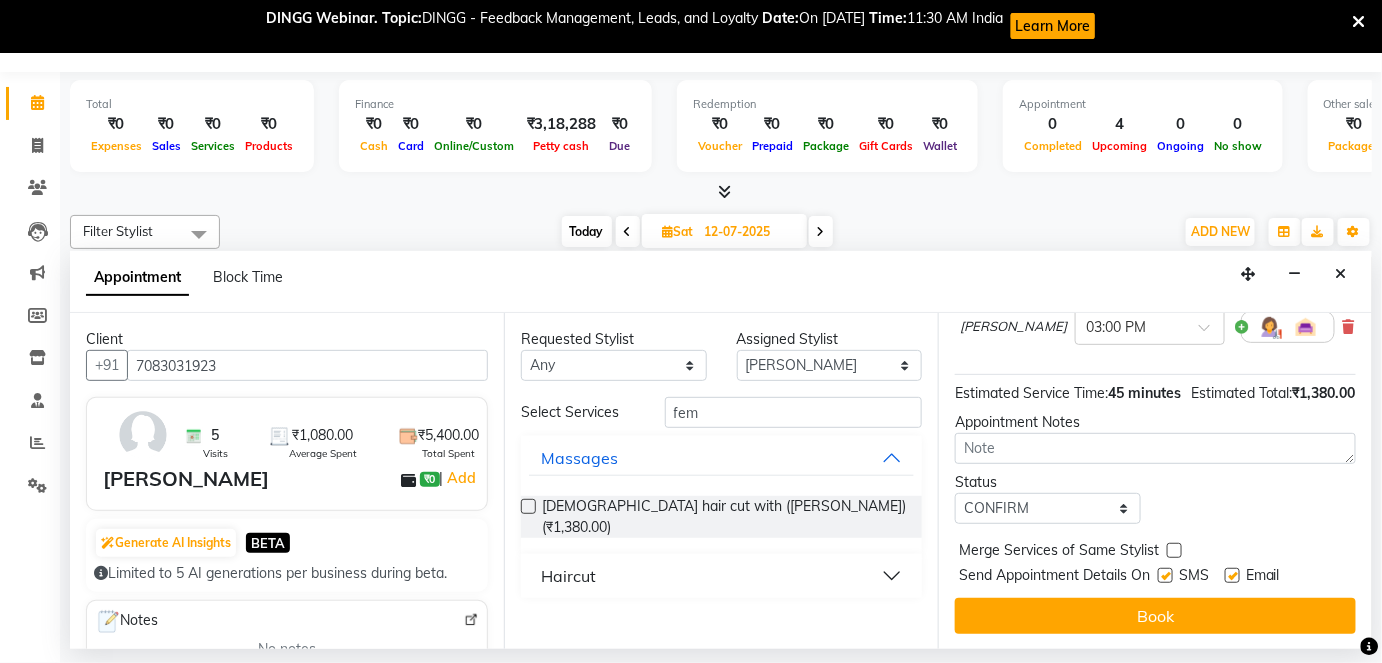click at bounding box center [1232, 575] 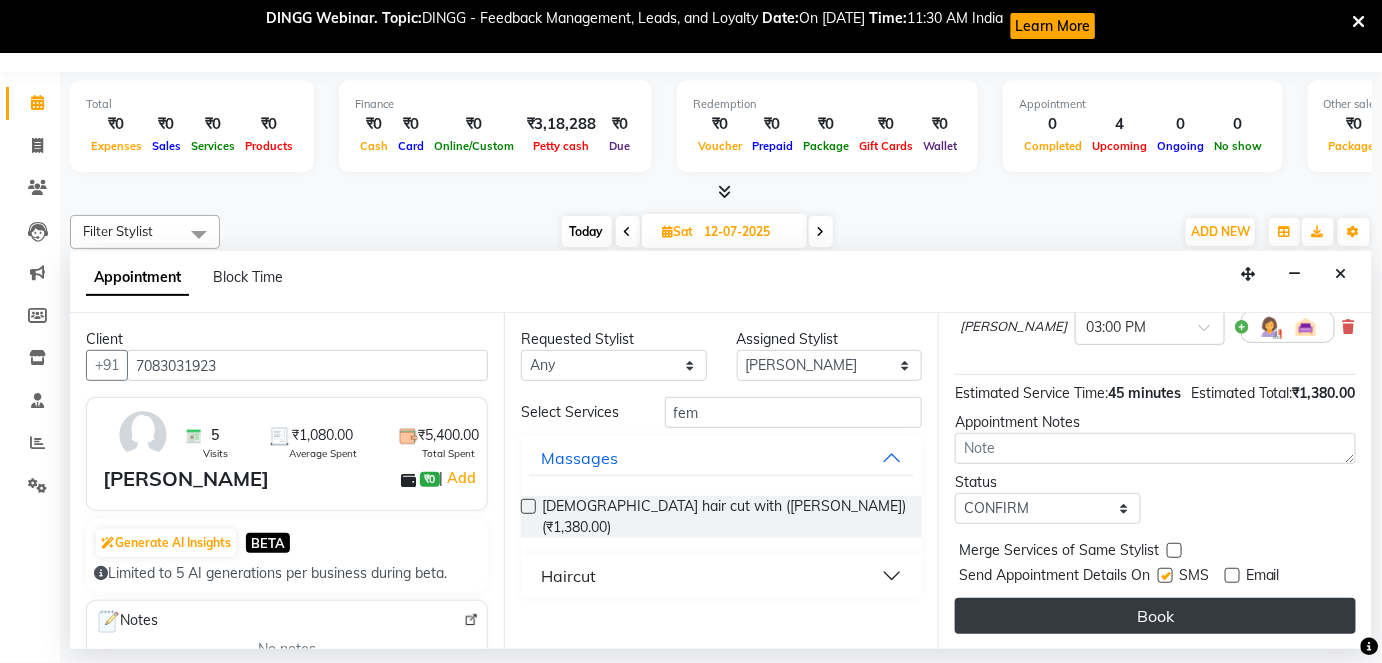 click on "Book" at bounding box center [1155, 616] 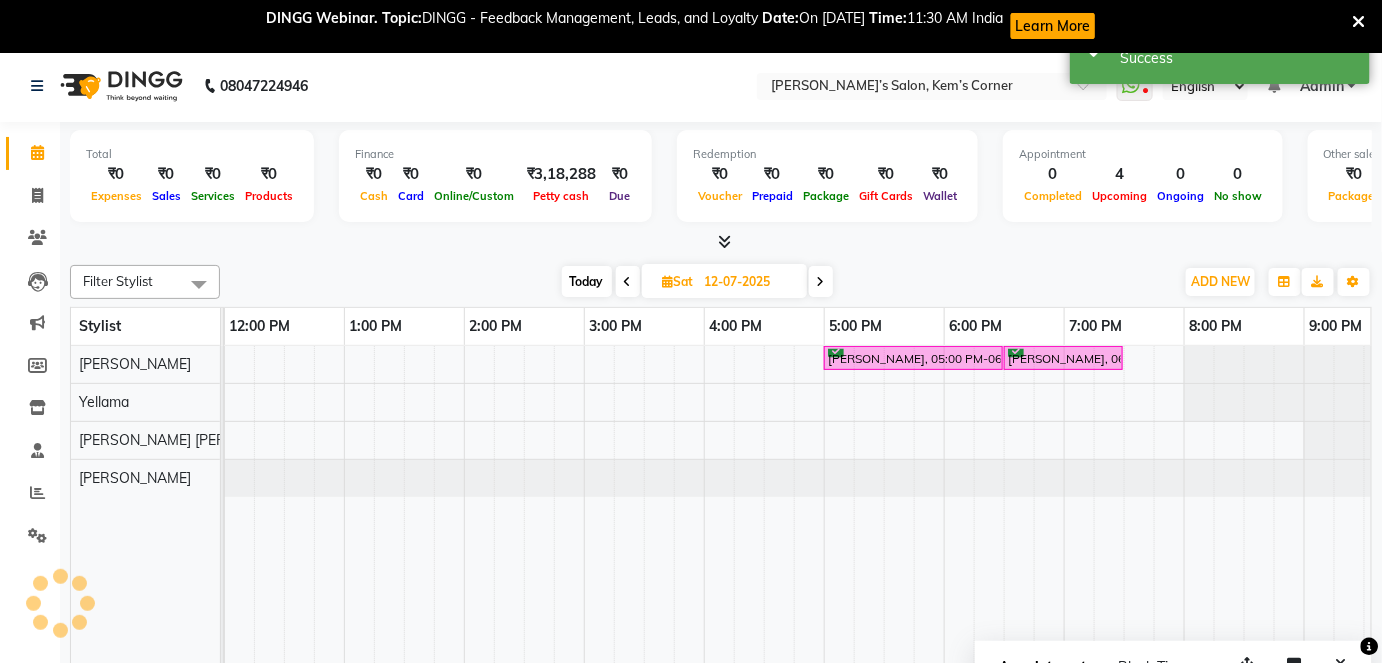 scroll, scrollTop: 0, scrollLeft: 0, axis: both 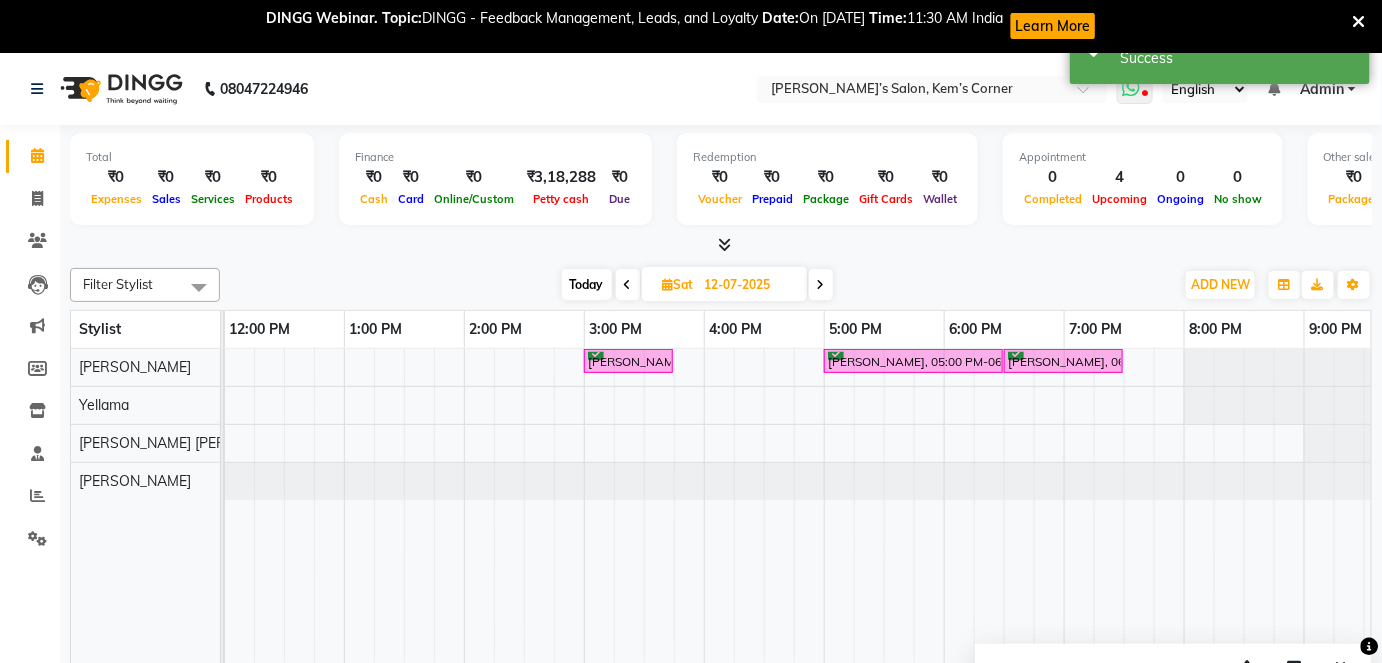 click at bounding box center [1131, 88] 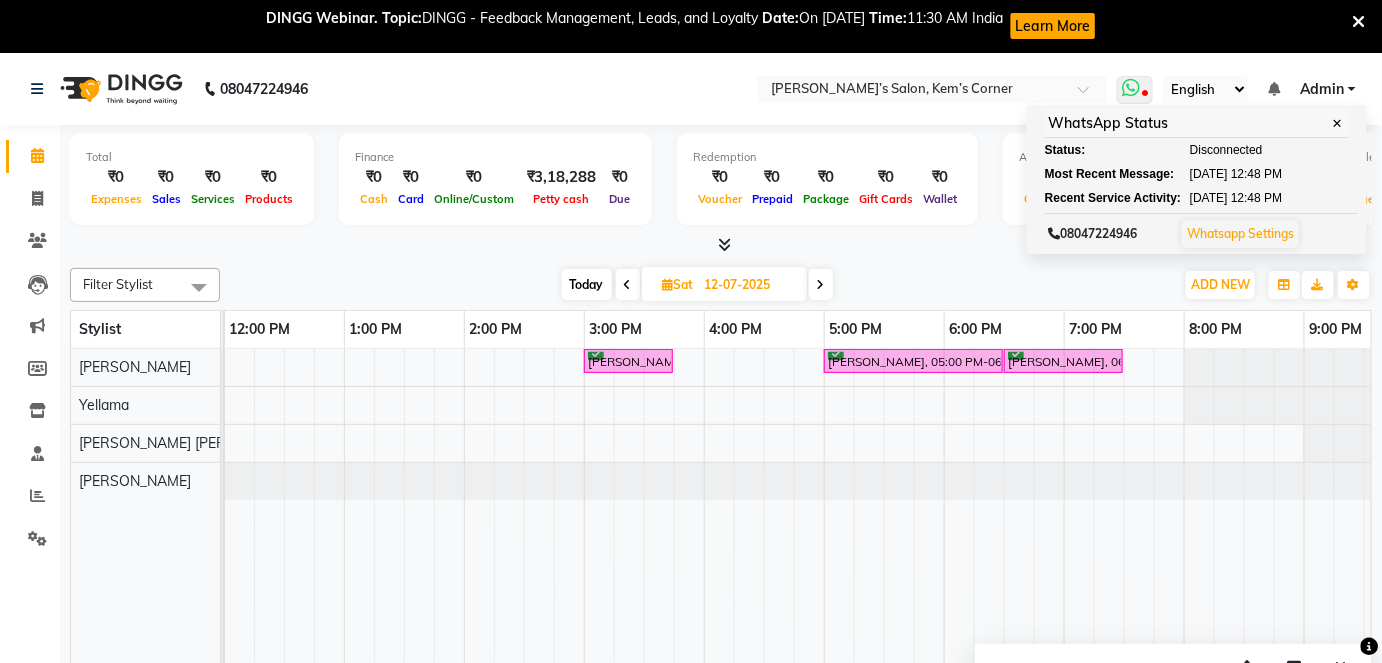 click on "Whatsapp Settings" at bounding box center (1240, 233) 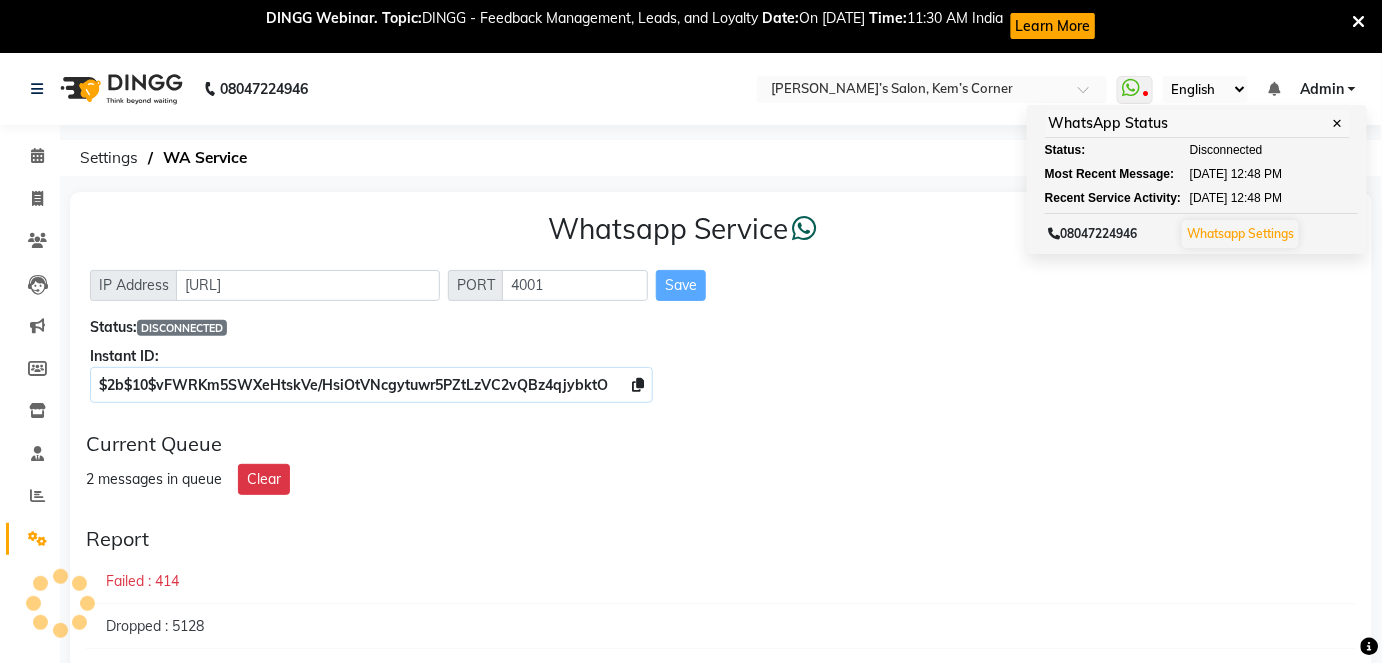 scroll, scrollTop: 0, scrollLeft: 0, axis: both 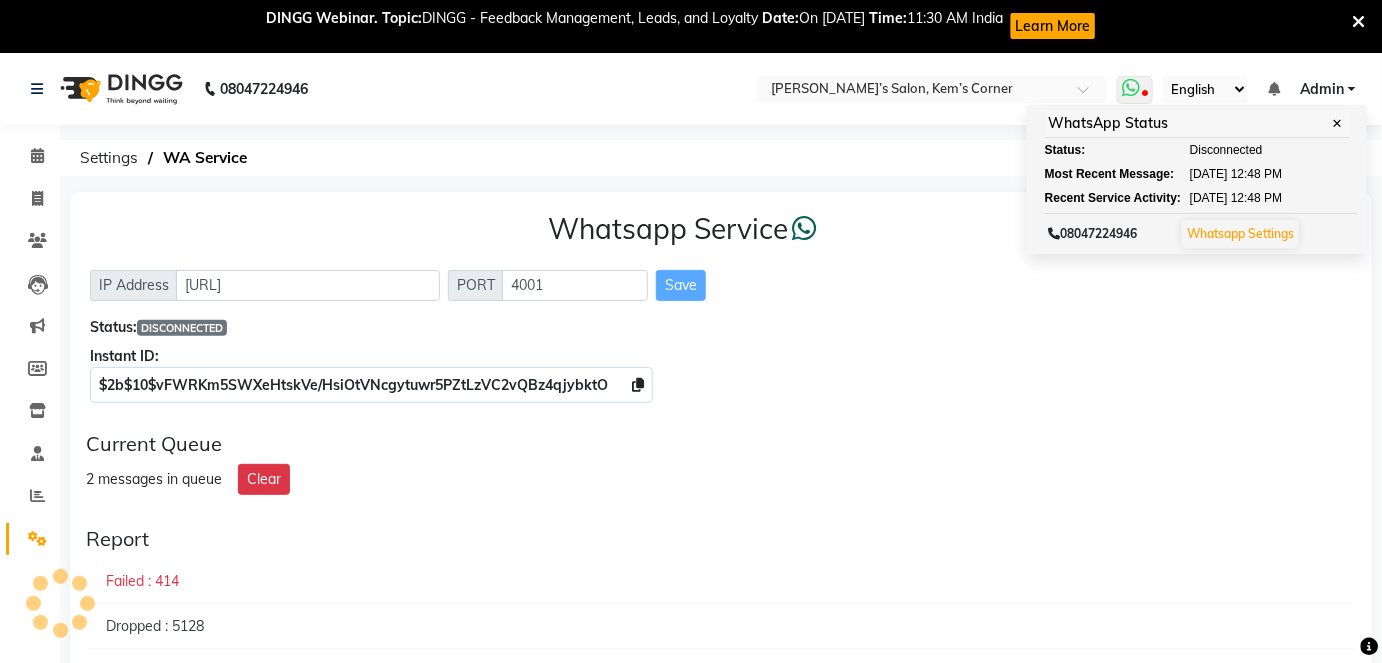click on "Whatsapp Settings" at bounding box center (1240, 233) 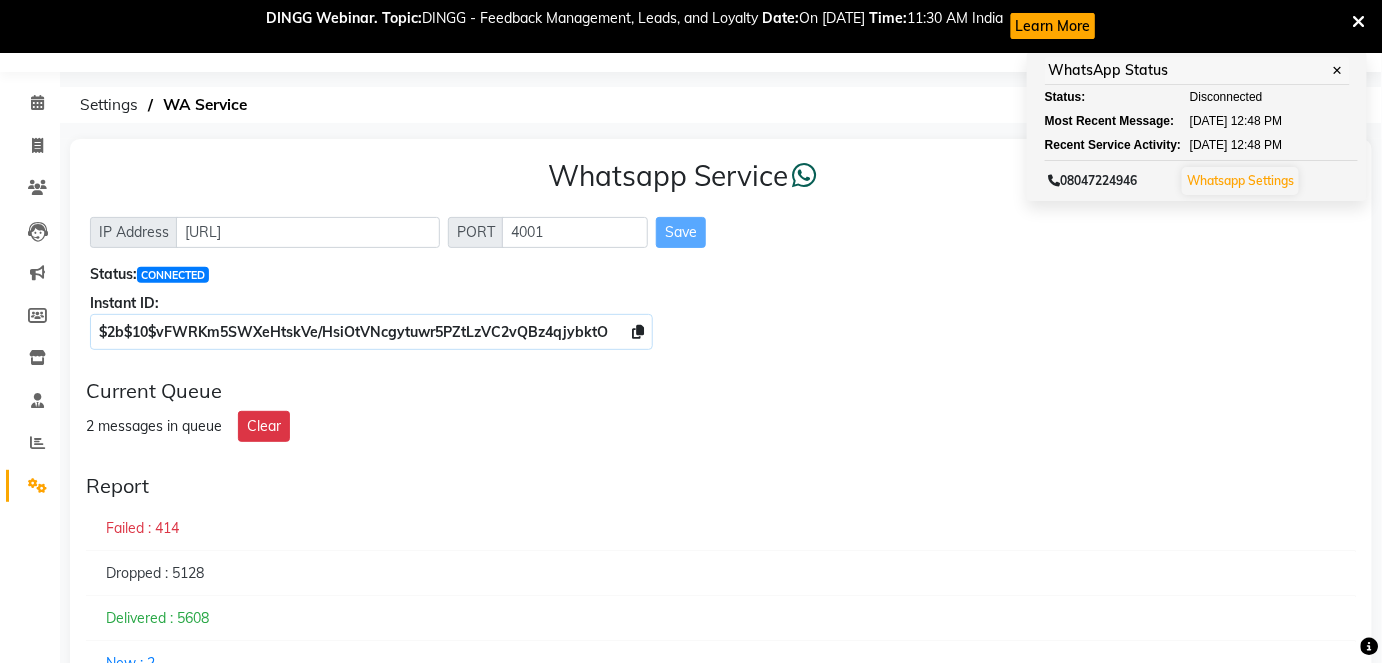 scroll, scrollTop: 0, scrollLeft: 0, axis: both 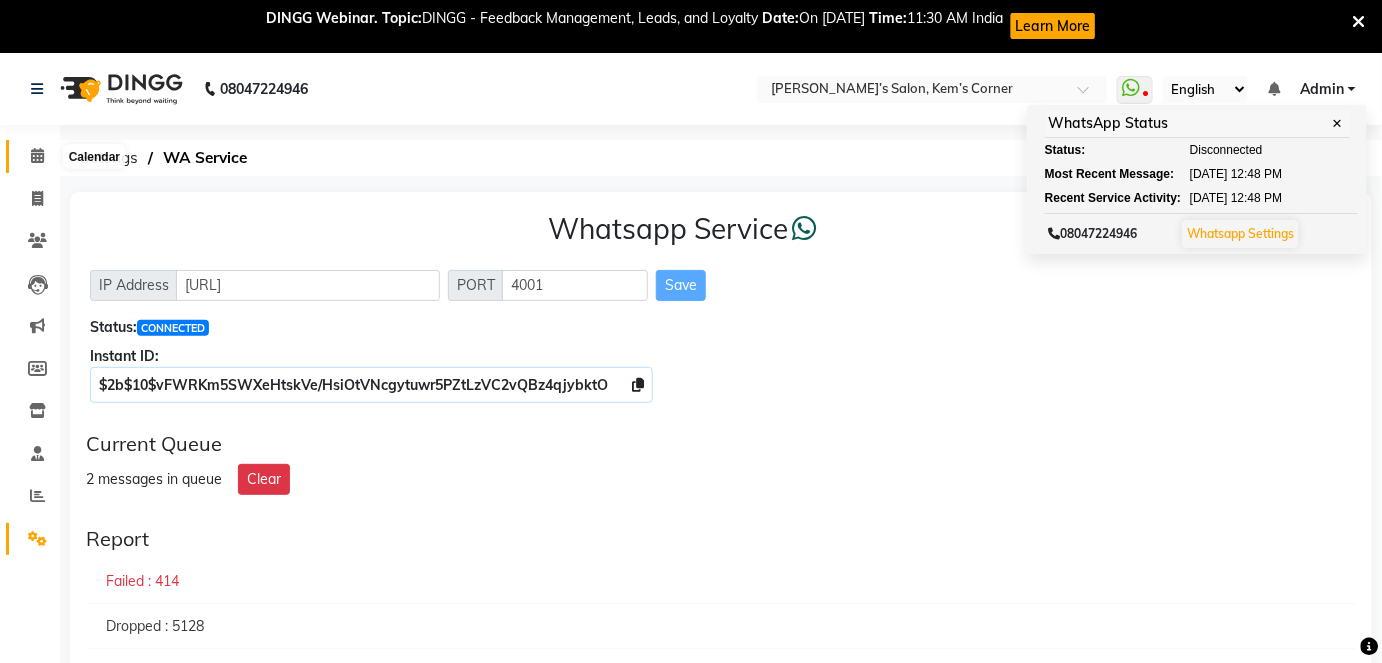 click 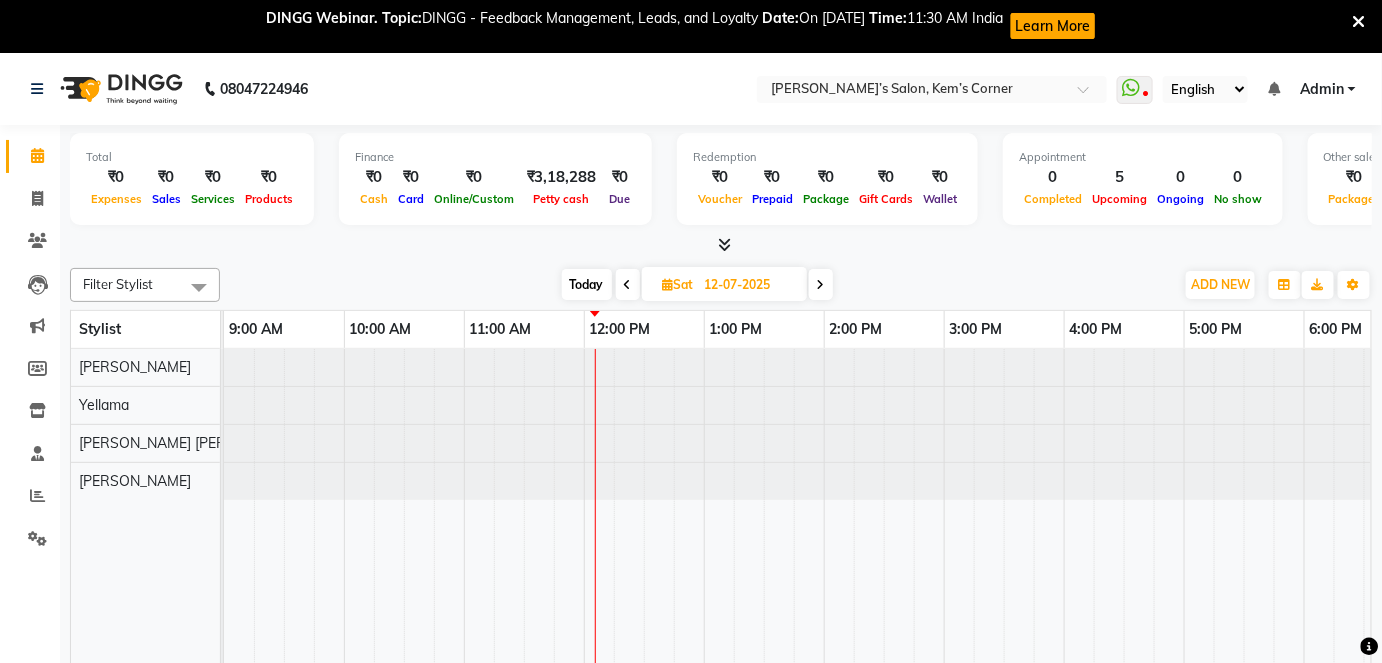 scroll, scrollTop: 0, scrollLeft: 360, axis: horizontal 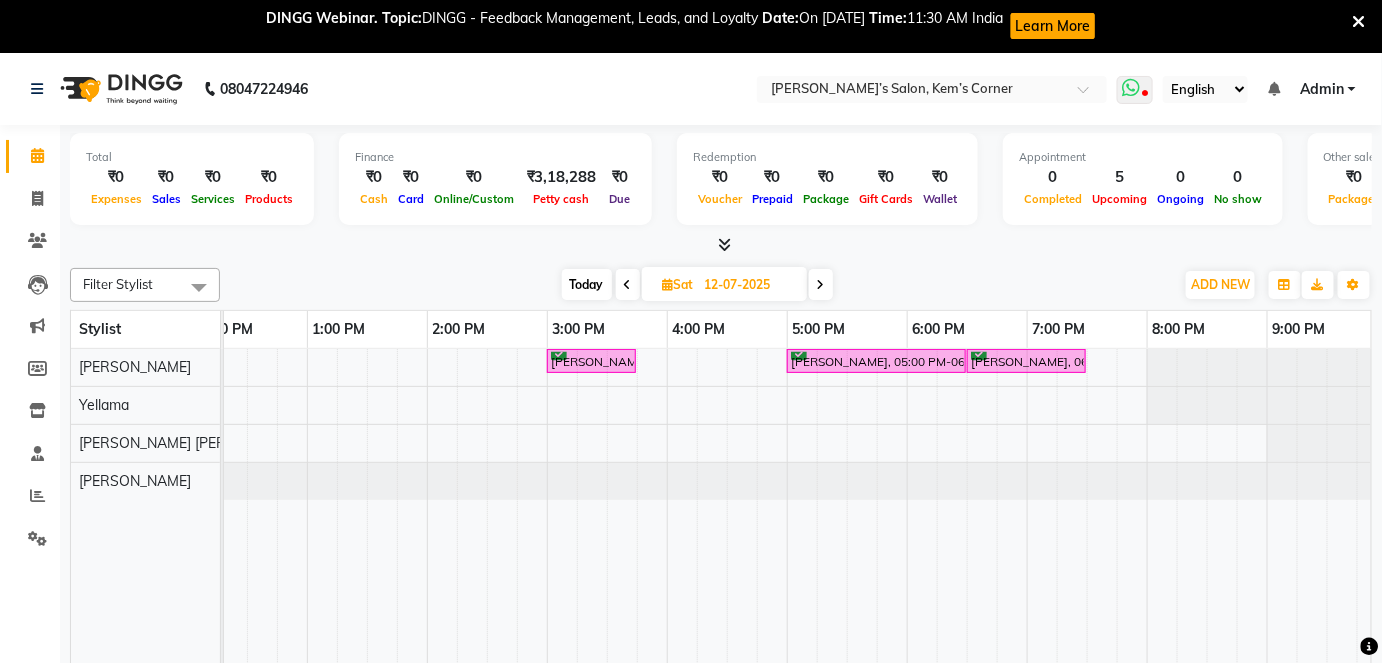 click at bounding box center (1135, 90) 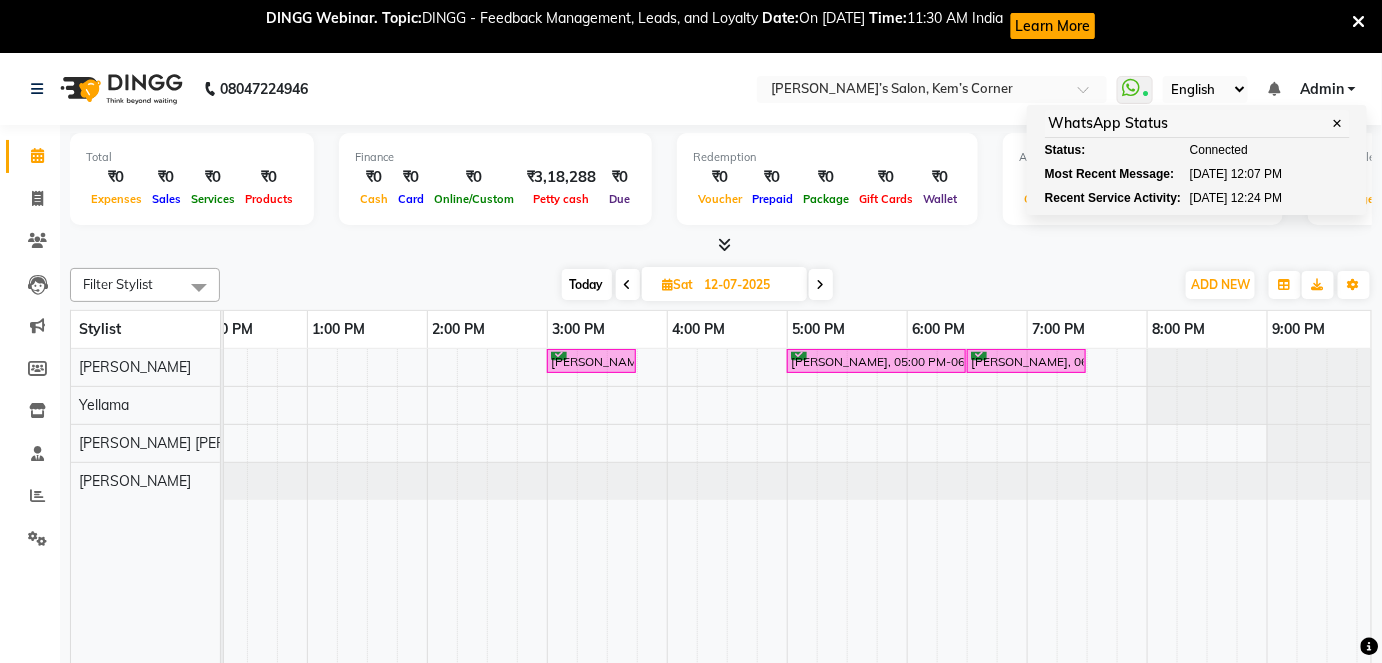 click on "[PERSON_NAME], 03:00 PM-03:45 PM, [DEMOGRAPHIC_DATA] hair cut  with ([PERSON_NAME])     [PERSON_NAME], 05:00 PM-06:30 PM, touchup     [PERSON_NAME], 06:30 PM-07:30 PM, Hairwash with blowdry - Waist Length" at bounding box center [607, 522] 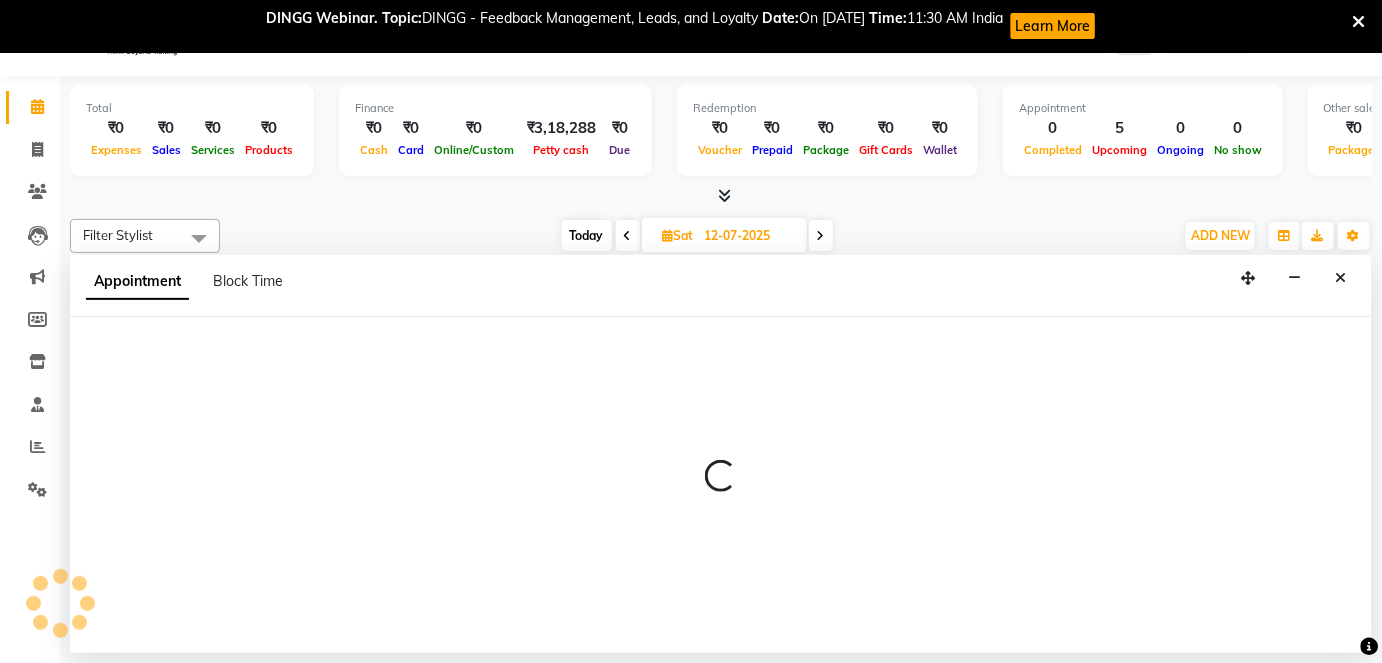 scroll, scrollTop: 53, scrollLeft: 0, axis: vertical 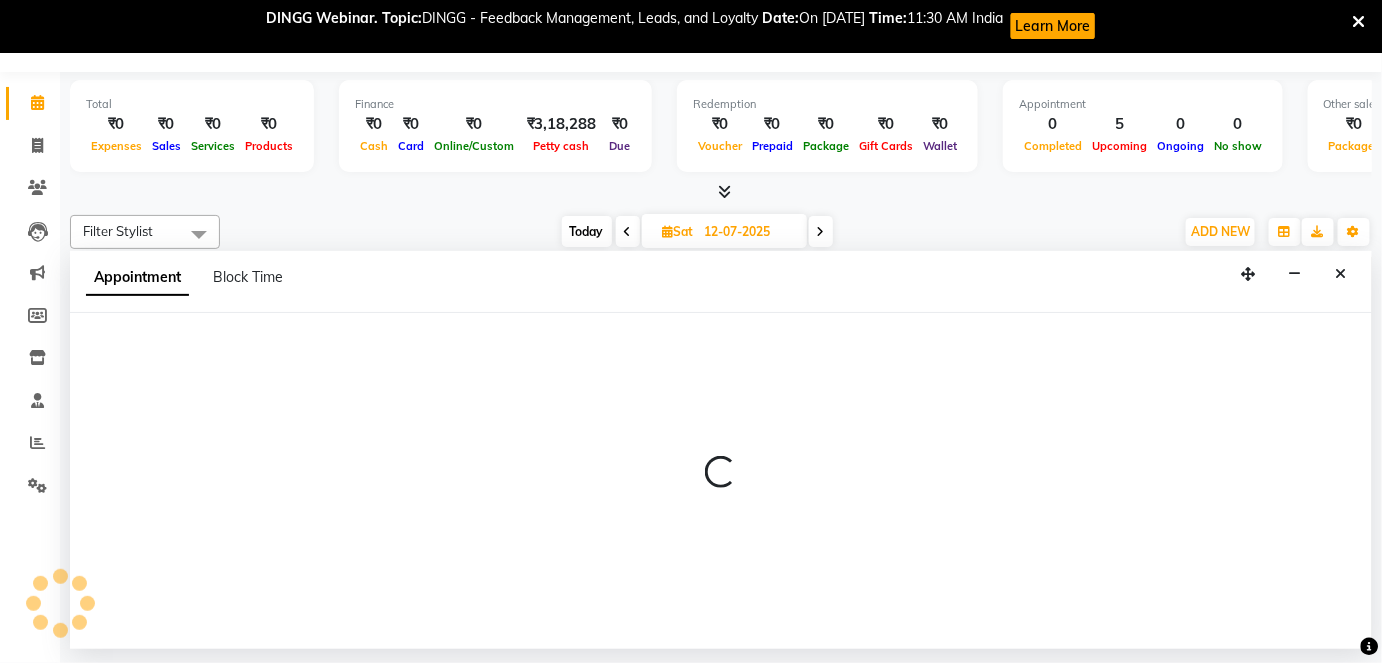 click on "Today" at bounding box center (587, 231) 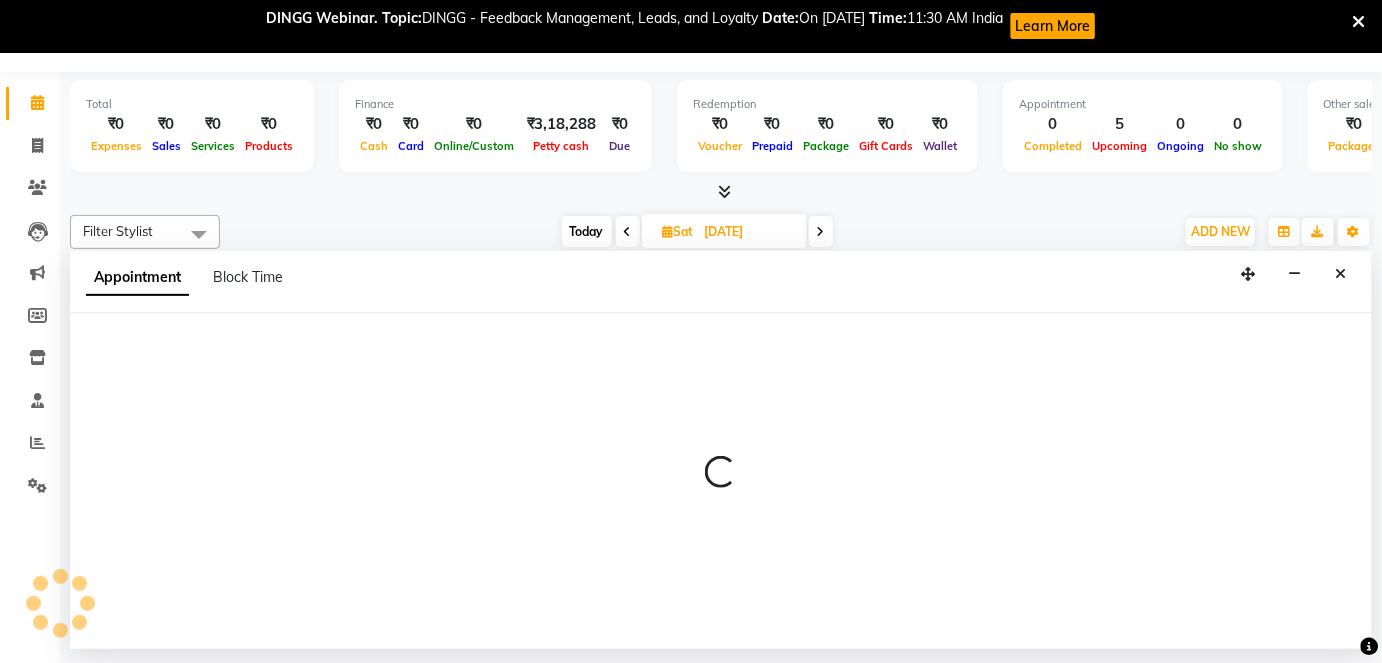 scroll, scrollTop: 0, scrollLeft: 0, axis: both 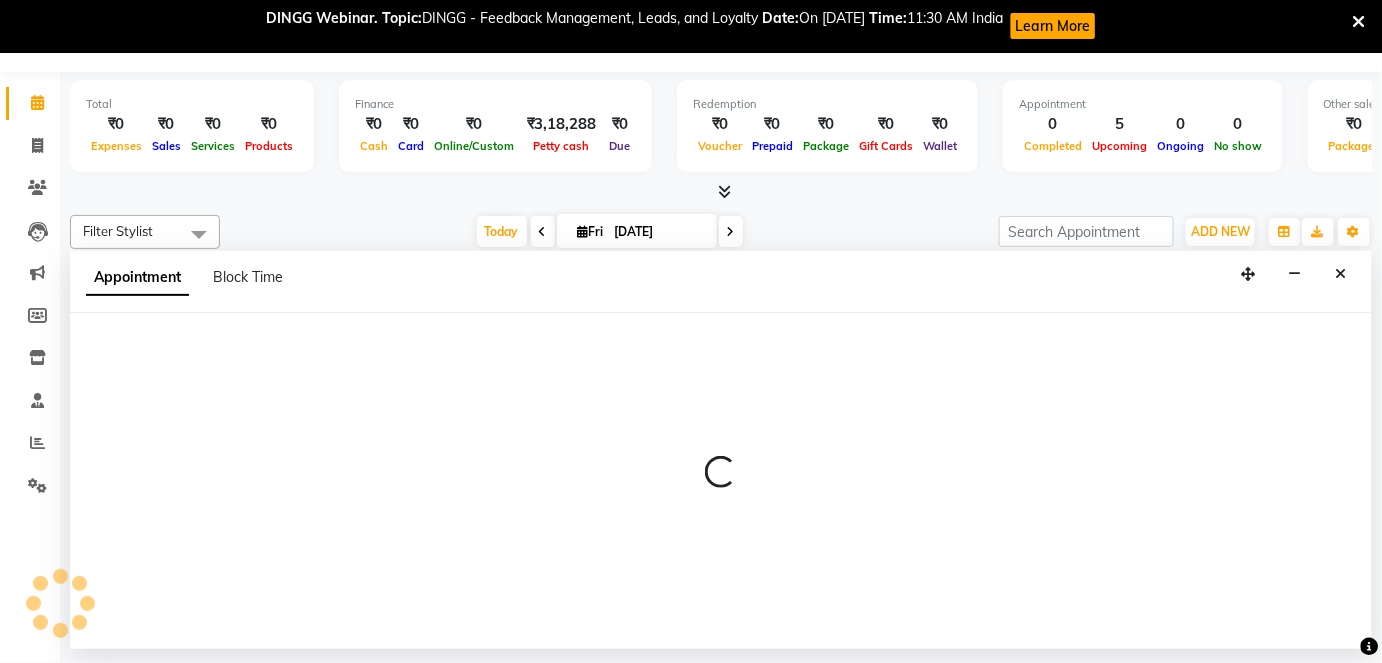 drag, startPoint x: 1341, startPoint y: 259, endPoint x: 1349, endPoint y: 252, distance: 10.630146 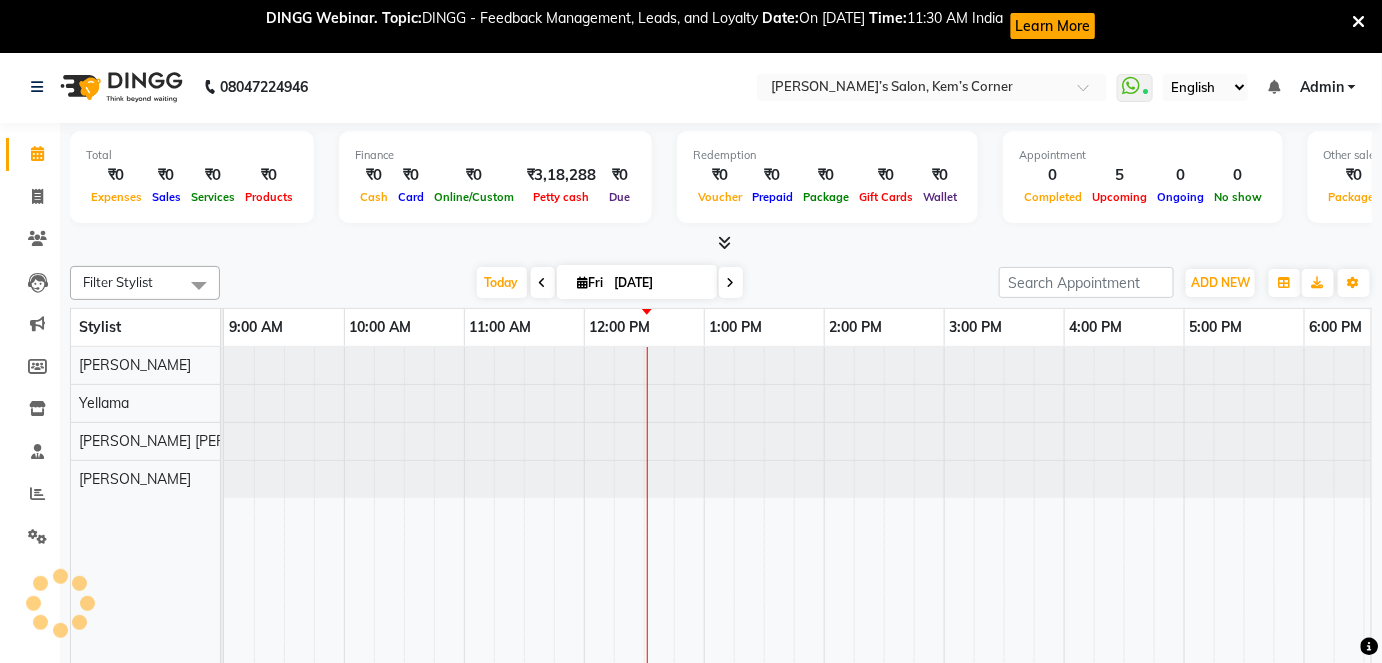scroll, scrollTop: 0, scrollLeft: 0, axis: both 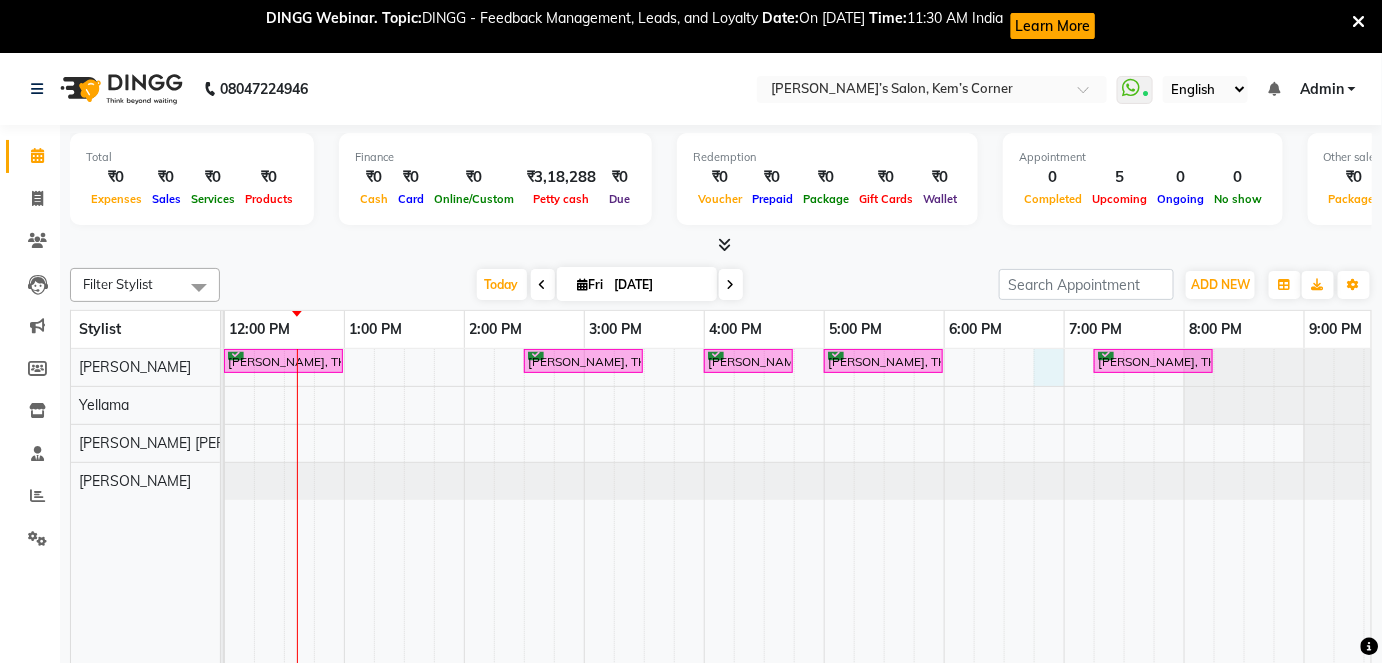 click on "[PERSON_NAME], TK01, 12:00 PM-01:00 PM, Hairwash with blowdry - Waist Length     [PERSON_NAME], TK04, 02:30 PM-03:30 PM, Hairwash with blowdry - Waist Length     Tulsi Lukka, TK03, 04:00 PM-04:45 PM, [DEMOGRAPHIC_DATA] hair cut  with ([PERSON_NAME])     [PERSON_NAME], TK05, 05:00 PM-06:00 PM, Hairwash - Below Shoulder     [PERSON_NAME], TK02, 07:15 PM-08:15 PM, Hairwash with blowdry - Waist Length" at bounding box center [644, 522] 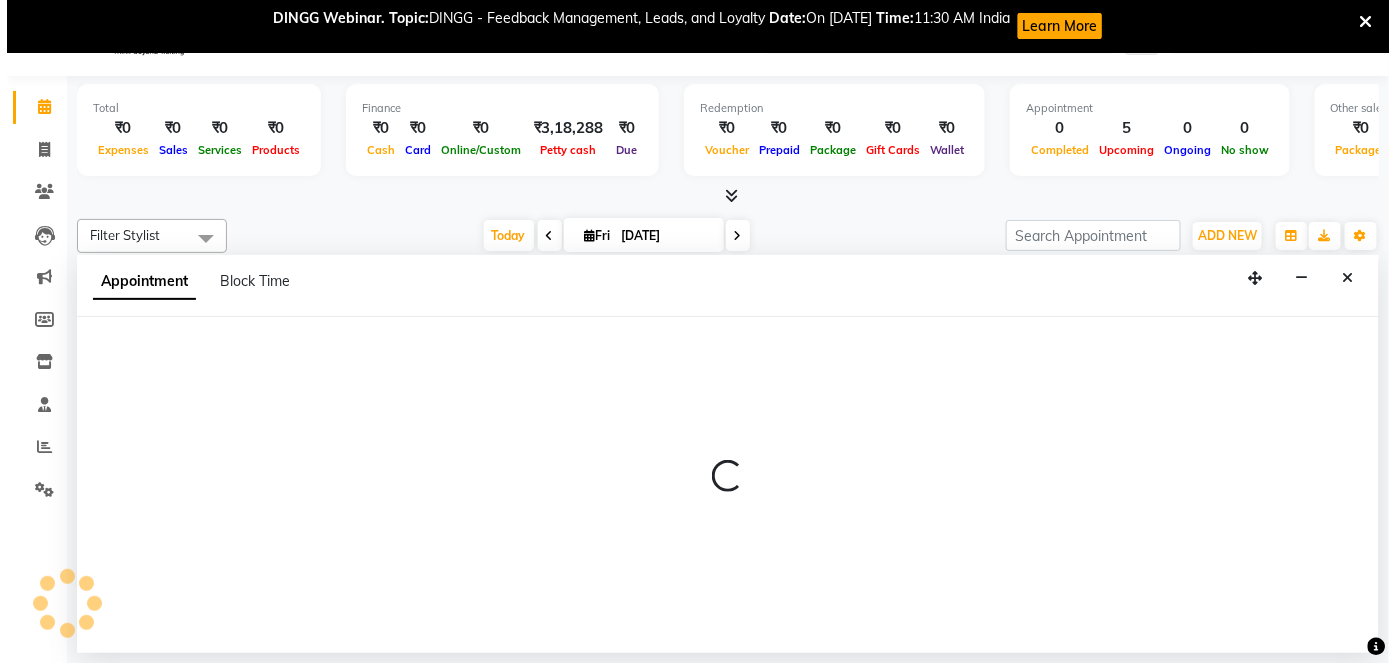 scroll, scrollTop: 53, scrollLeft: 0, axis: vertical 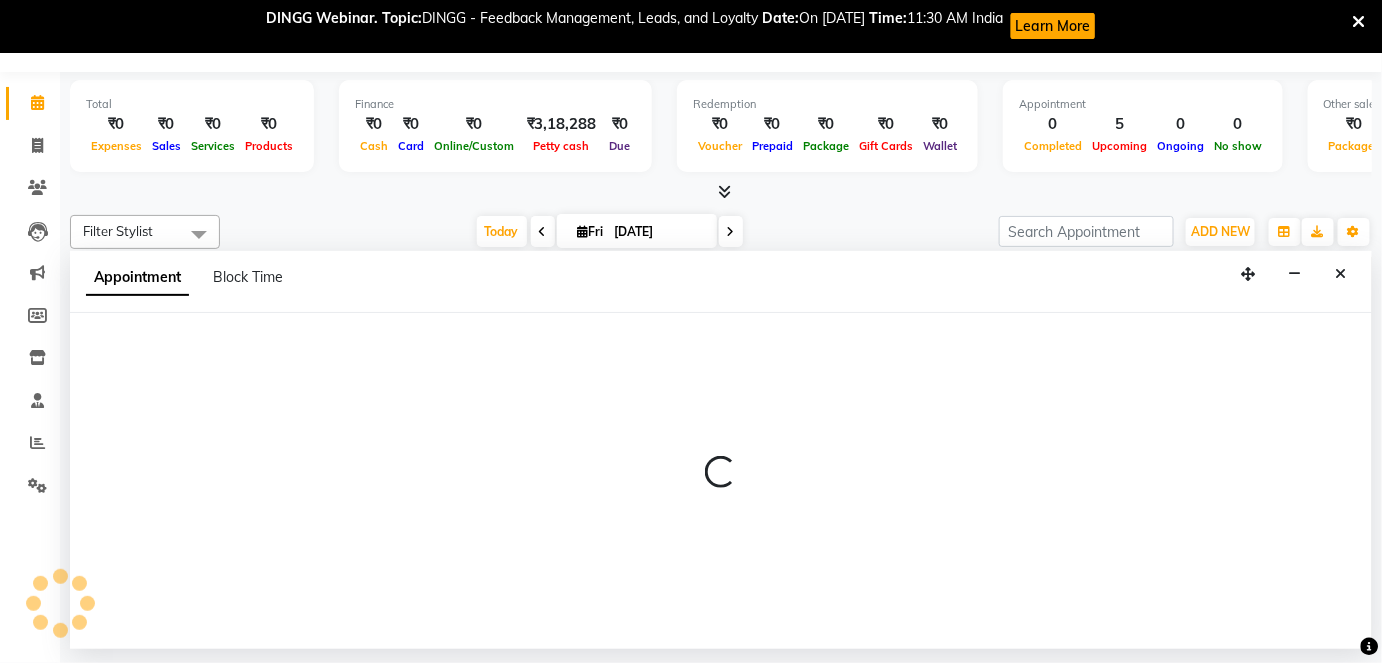 select on "50293" 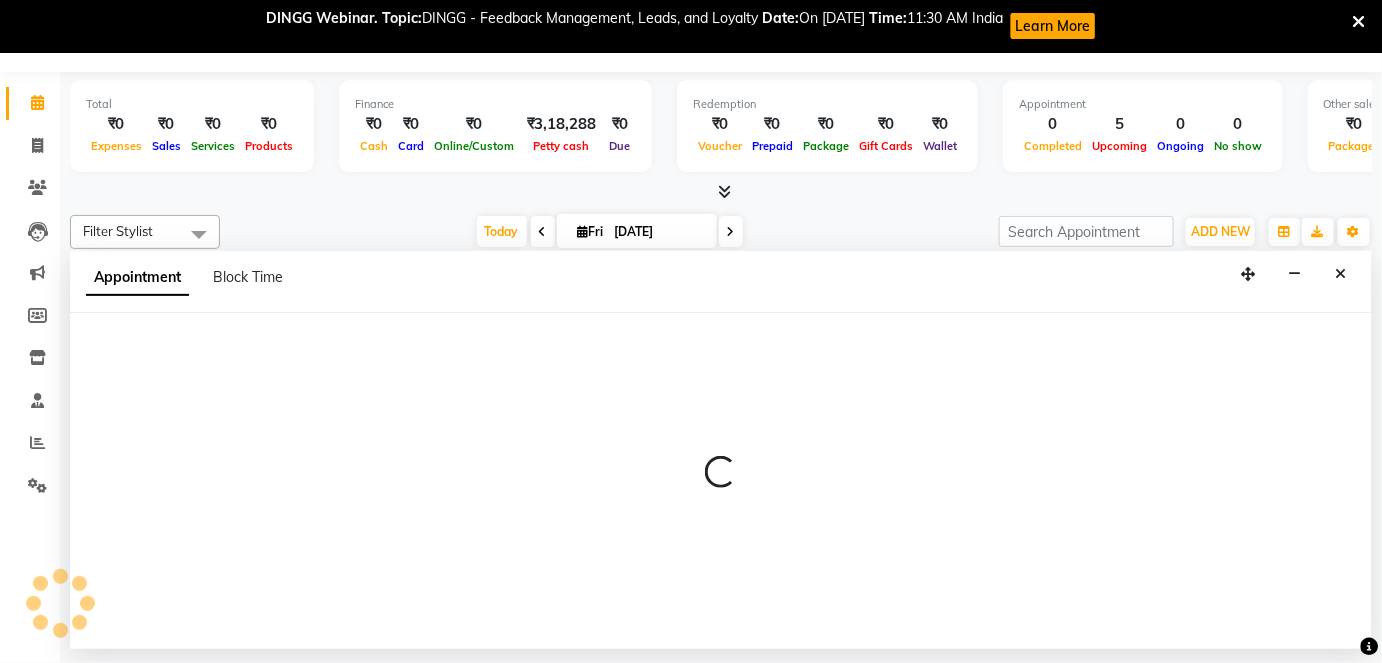 select on "1125" 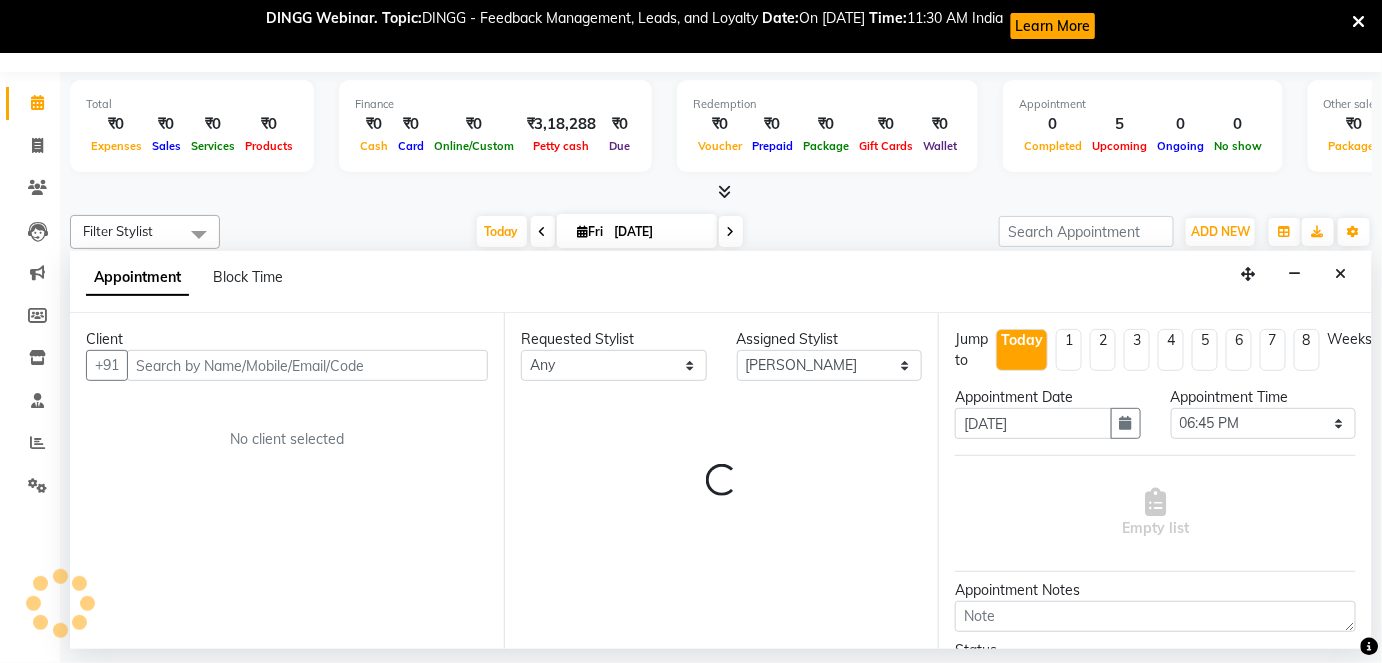 click at bounding box center (307, 365) 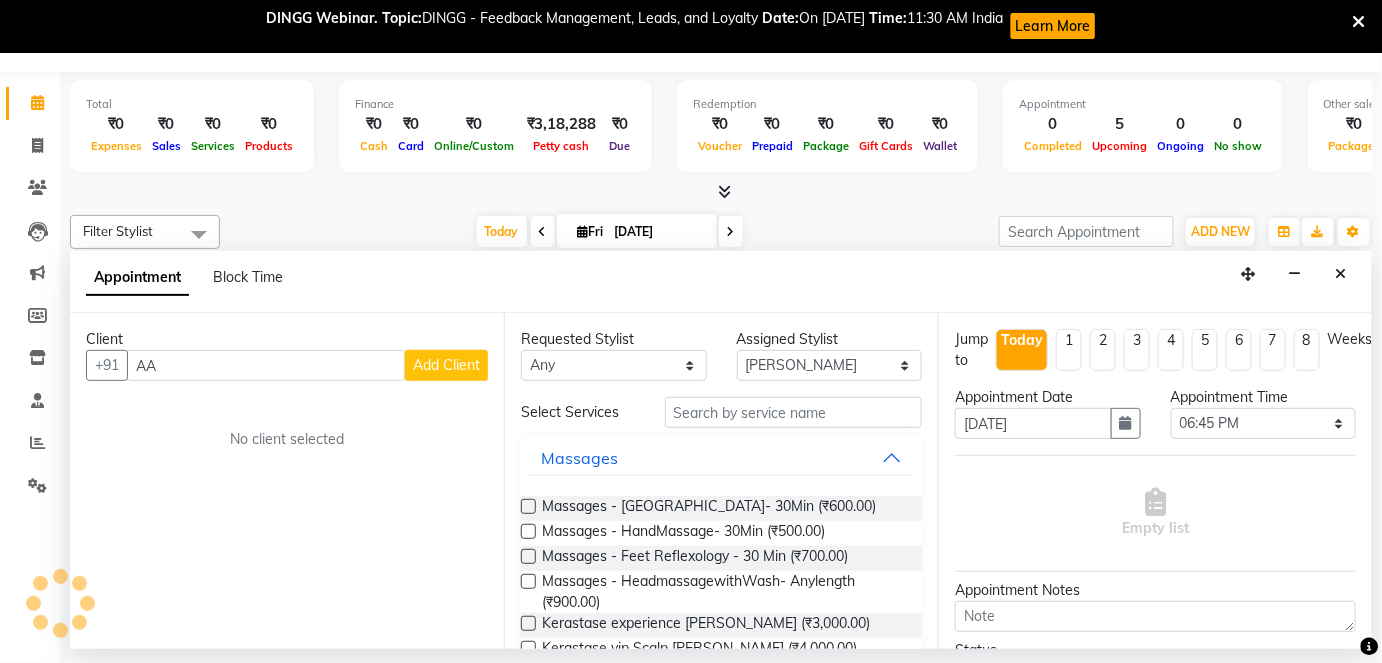 type on "A" 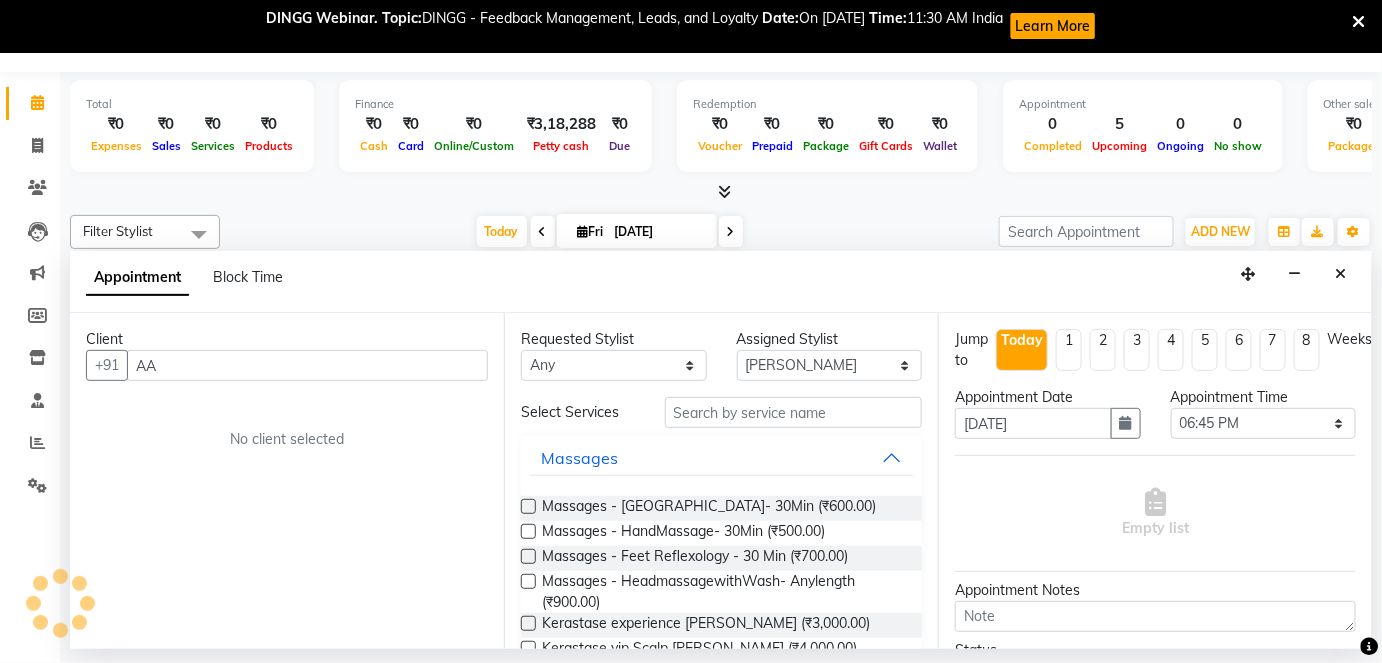 type on "A" 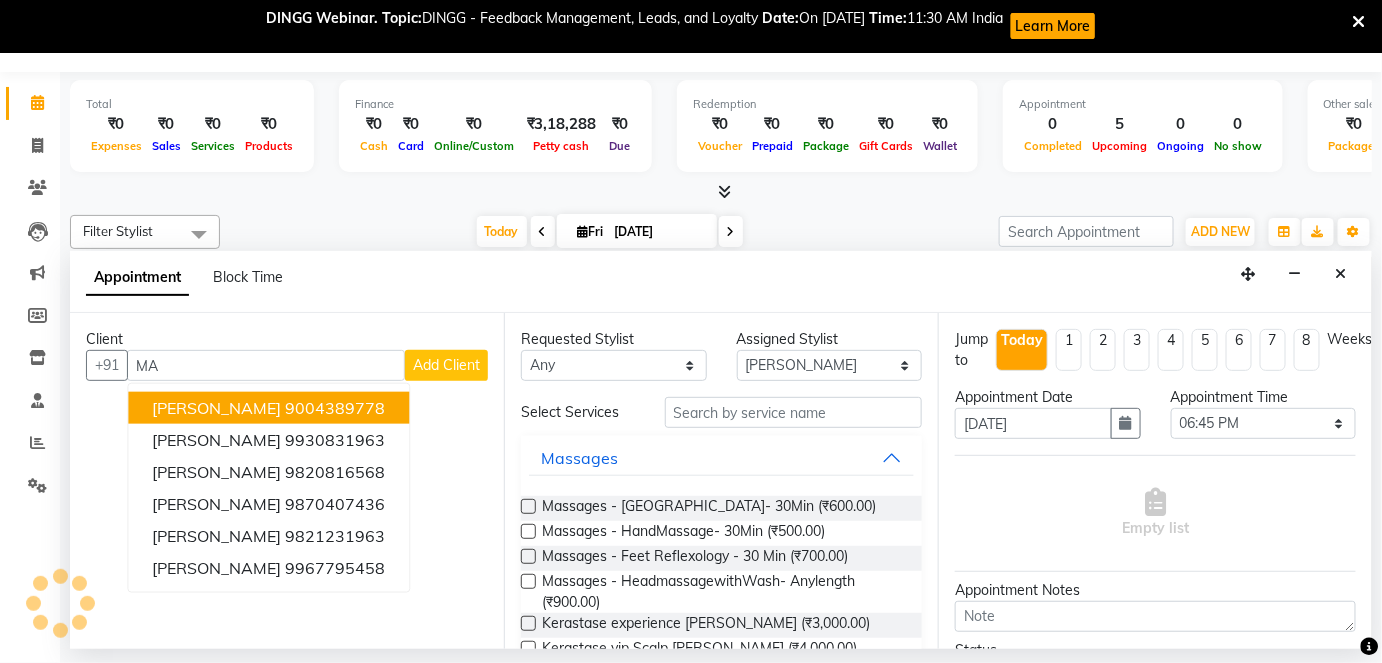 type on "M" 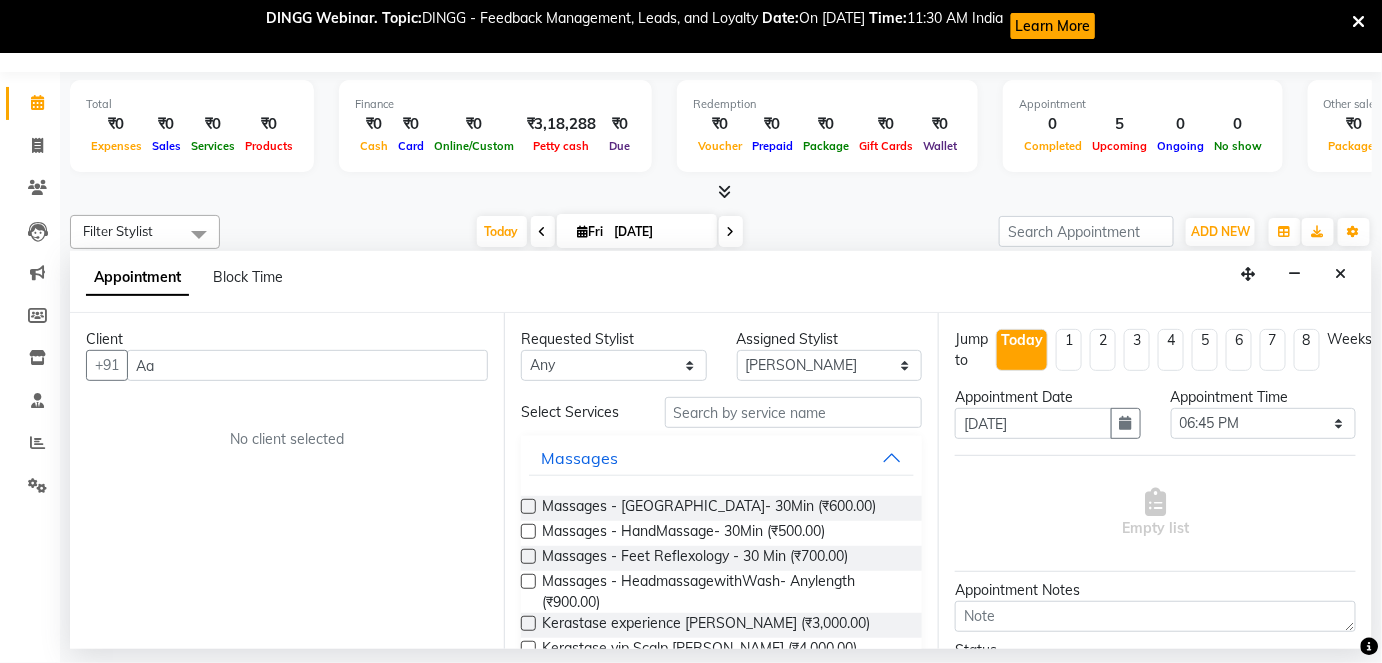 type on "A" 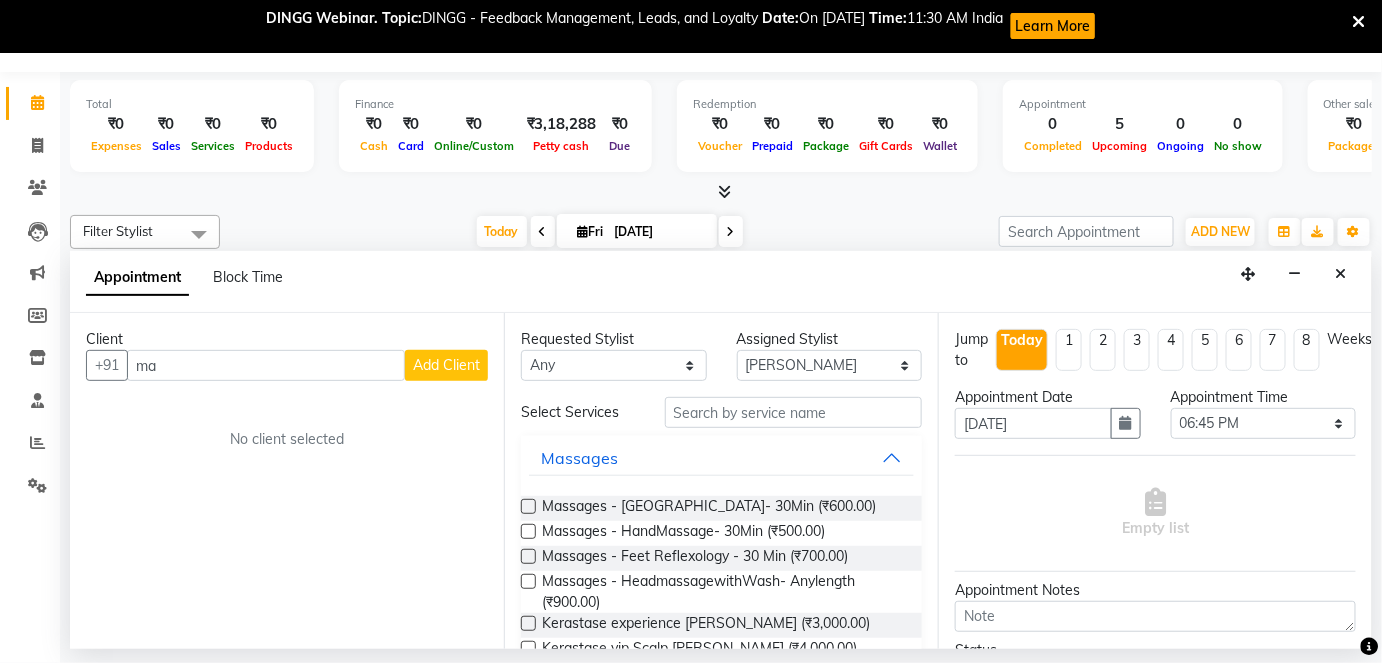 type on "m" 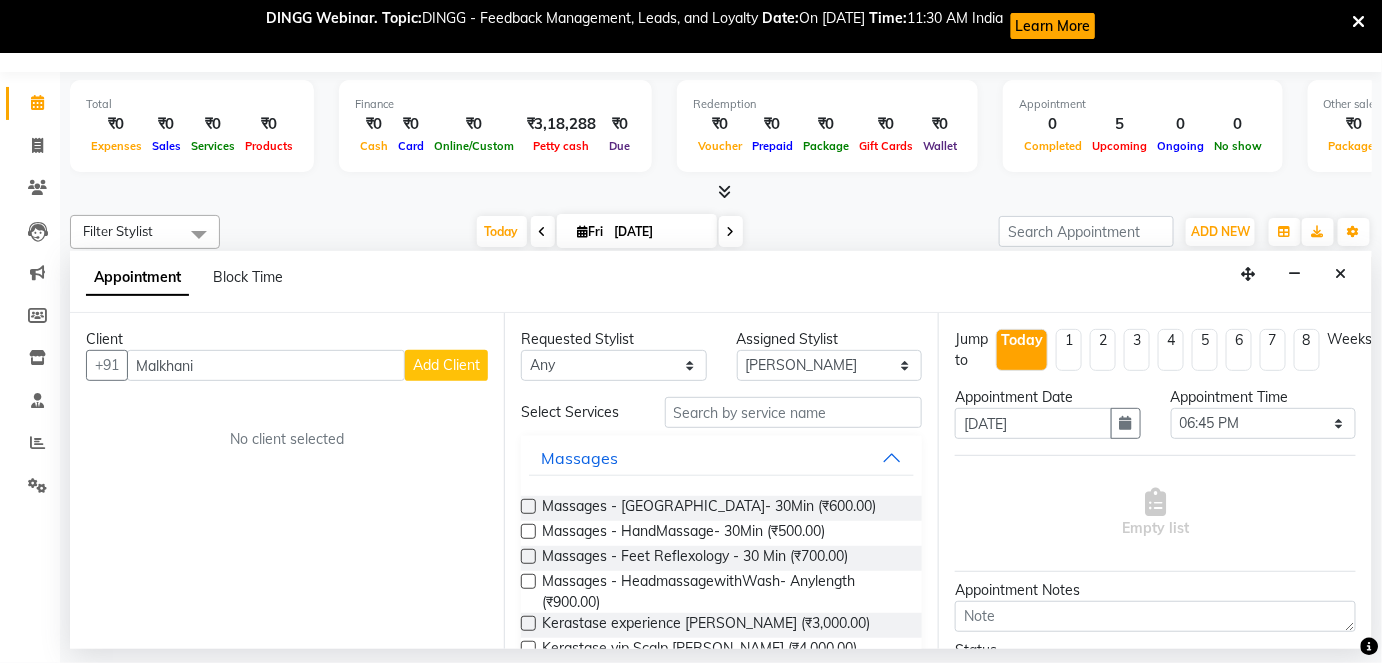 type on "Malkhani" 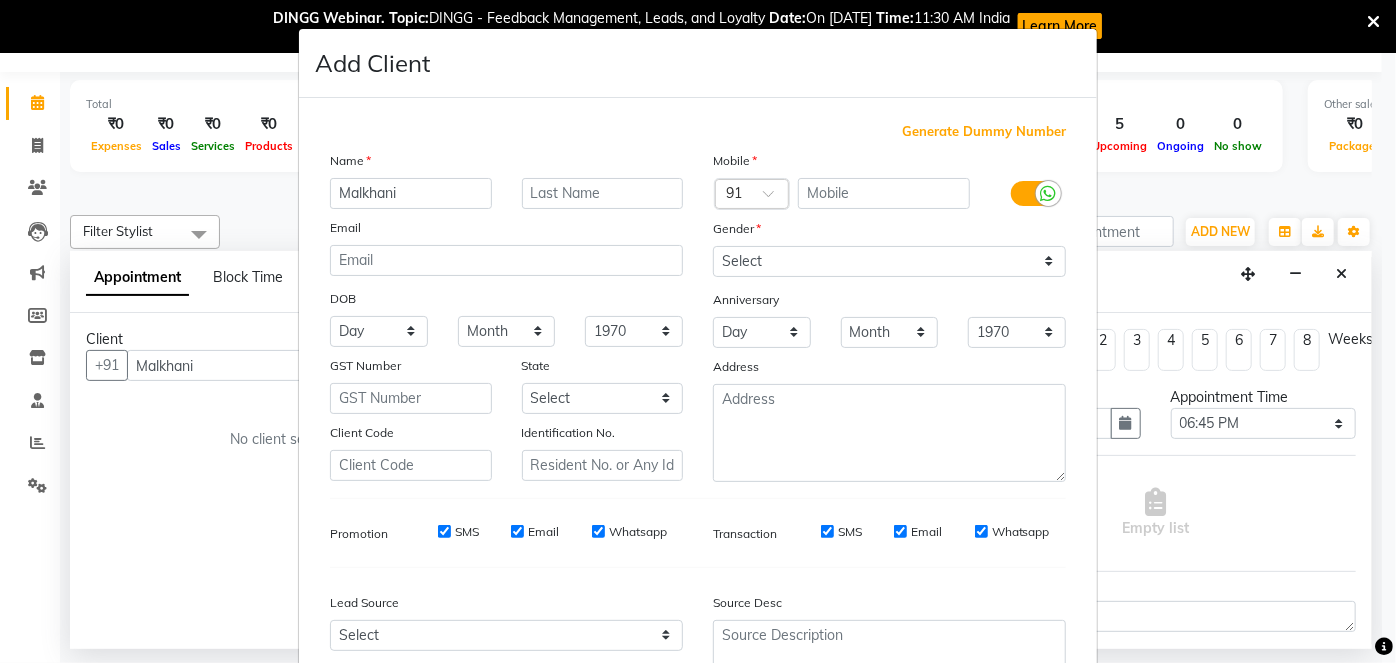 drag, startPoint x: 1153, startPoint y: 72, endPoint x: 1109, endPoint y: 66, distance: 44.407207 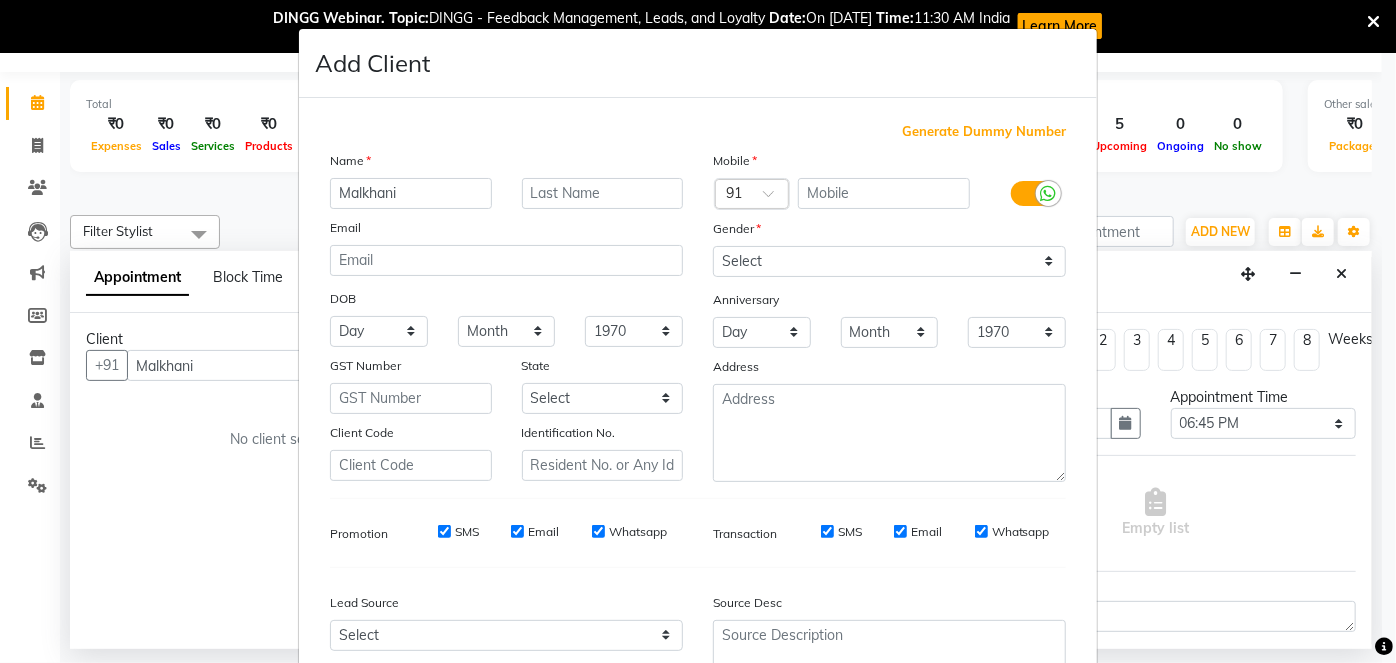 click on "Add Client" at bounding box center (698, 63) 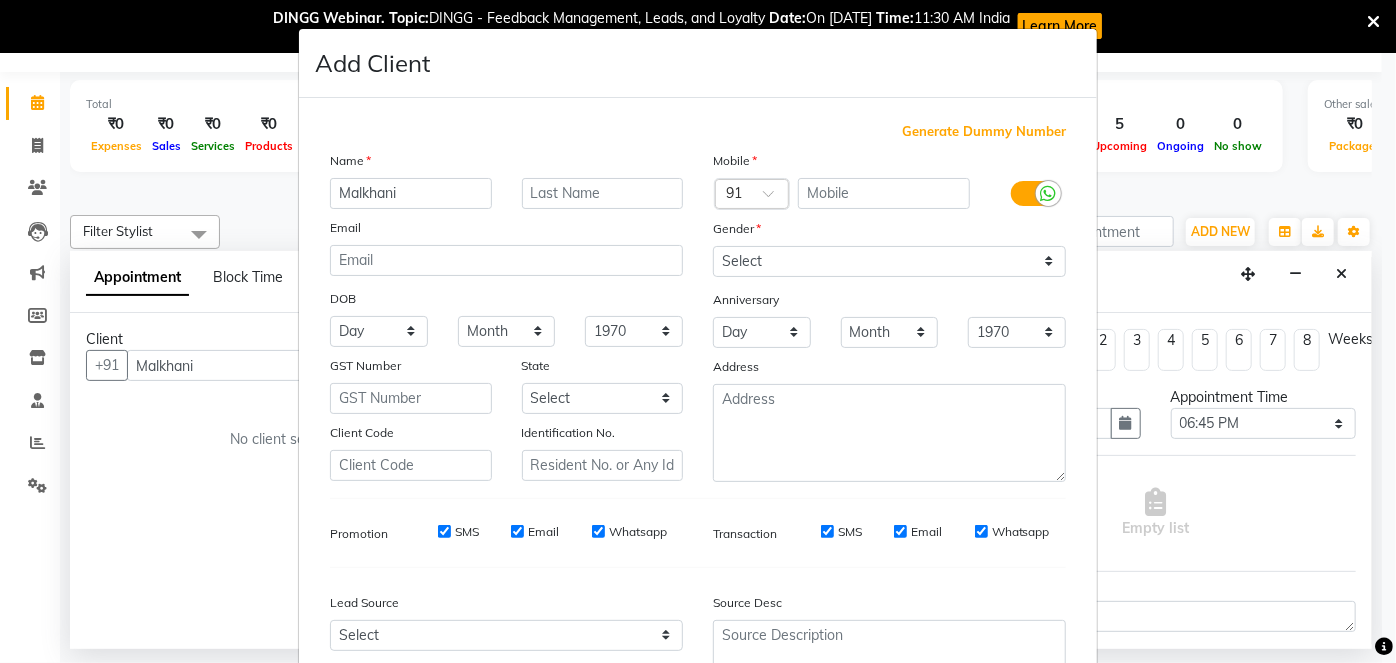 click on "Add Client Generate Dummy Number Name [GEOGRAPHIC_DATA] Email DOB Day 01 02 03 04 05 06 07 08 09 10 11 12 13 14 15 16 17 18 19 20 21 22 23 24 25 26 27 28 29 30 31 Month January February March April May June July August September October November [DATE] 1941 1942 1943 1944 1945 1946 1947 1948 1949 1950 1951 1952 1953 1954 1955 1956 1957 1958 1959 1960 1961 1962 1963 1964 1965 1966 1967 1968 1969 1970 1971 1972 1973 1974 1975 1976 1977 1978 1979 1980 1981 1982 1983 1984 1985 1986 1987 1988 1989 1990 1991 1992 1993 1994 1995 1996 1997 1998 1999 2000 2001 2002 2003 2004 2005 2006 2007 2008 2009 2010 2011 2012 2013 2014 2015 2016 2017 2018 2019 2020 2021 2022 2023 2024 GST Number State Select [GEOGRAPHIC_DATA] [GEOGRAPHIC_DATA] [GEOGRAPHIC_DATA] [GEOGRAPHIC_DATA] [GEOGRAPHIC_DATA] [GEOGRAPHIC_DATA] [GEOGRAPHIC_DATA] [GEOGRAPHIC_DATA] and [GEOGRAPHIC_DATA] [GEOGRAPHIC_DATA] [GEOGRAPHIC_DATA] [GEOGRAPHIC_DATA] [GEOGRAPHIC_DATA] [GEOGRAPHIC_DATA] [GEOGRAPHIC_DATA] [GEOGRAPHIC_DATA] [GEOGRAPHIC_DATA] [GEOGRAPHIC_DATA] [GEOGRAPHIC_DATA] [GEOGRAPHIC_DATA] [GEOGRAPHIC_DATA] [GEOGRAPHIC_DATA] [GEOGRAPHIC_DATA] [GEOGRAPHIC_DATA] [GEOGRAPHIC_DATA] [GEOGRAPHIC_DATA] [GEOGRAPHIC_DATA] [GEOGRAPHIC_DATA] [GEOGRAPHIC_DATA] Sikkim" at bounding box center [698, 331] 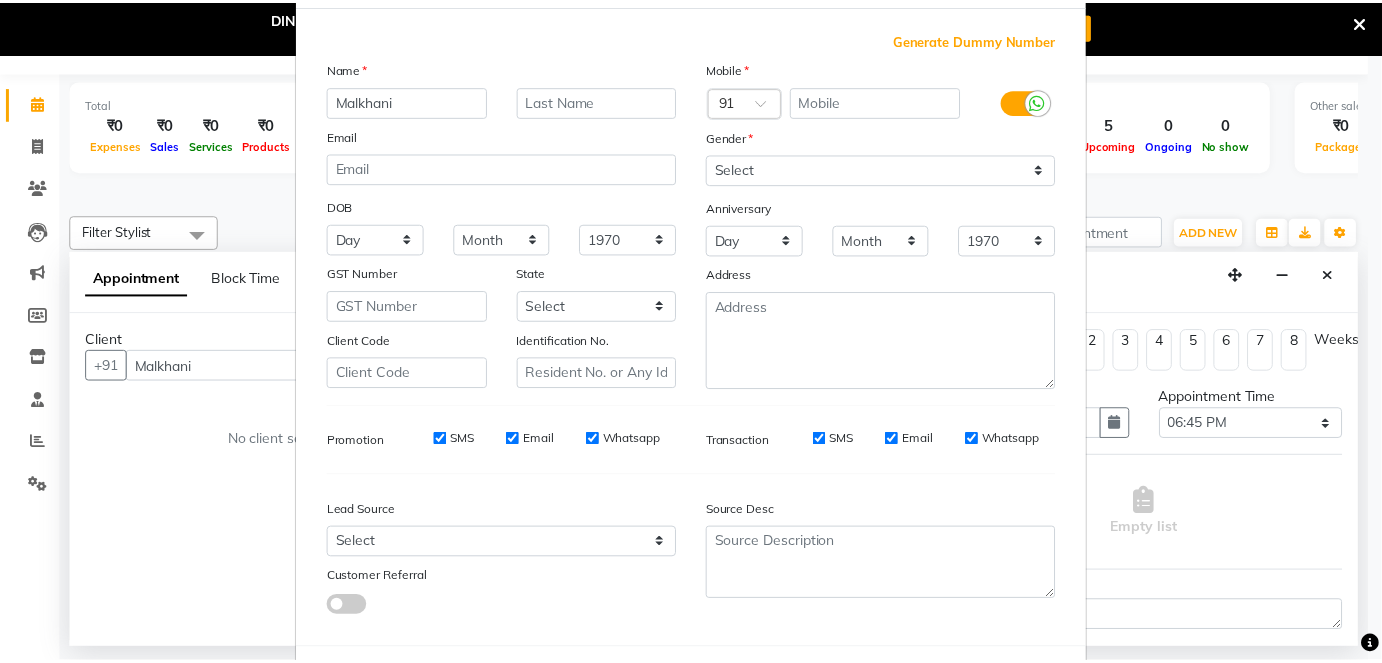 scroll, scrollTop: 184, scrollLeft: 0, axis: vertical 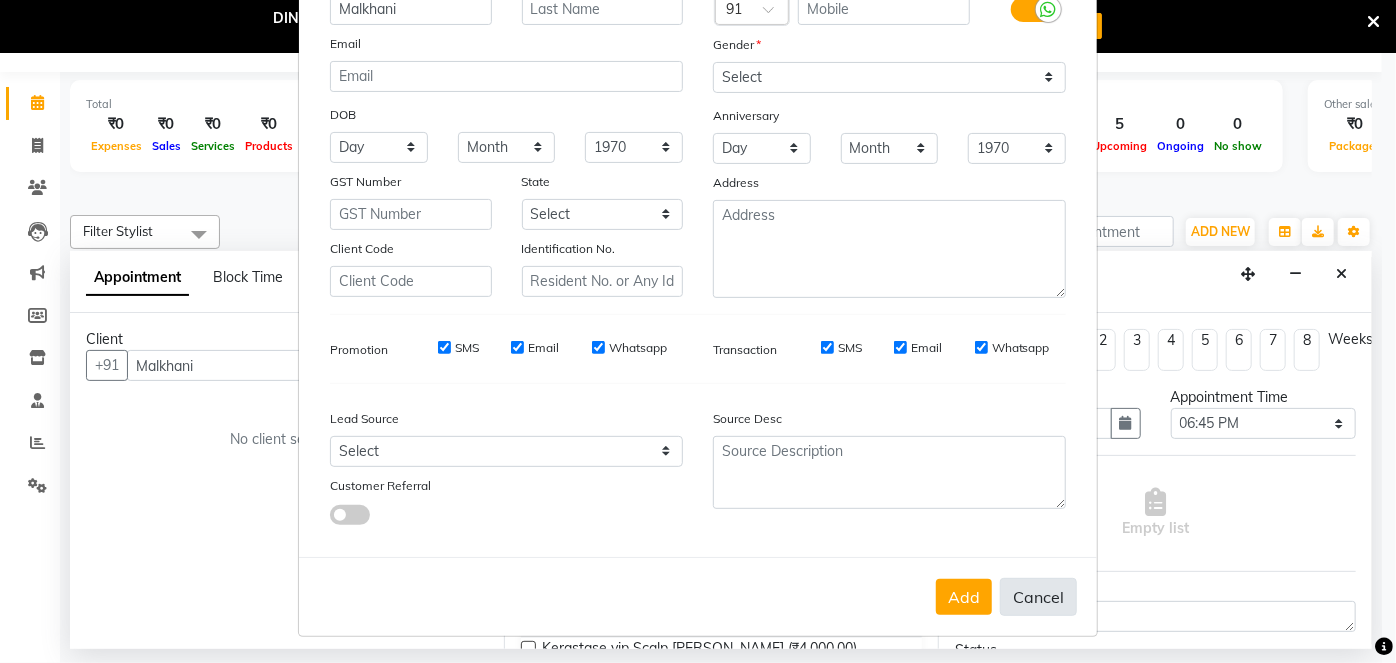 drag, startPoint x: 1021, startPoint y: 584, endPoint x: 1030, endPoint y: 576, distance: 12.0415945 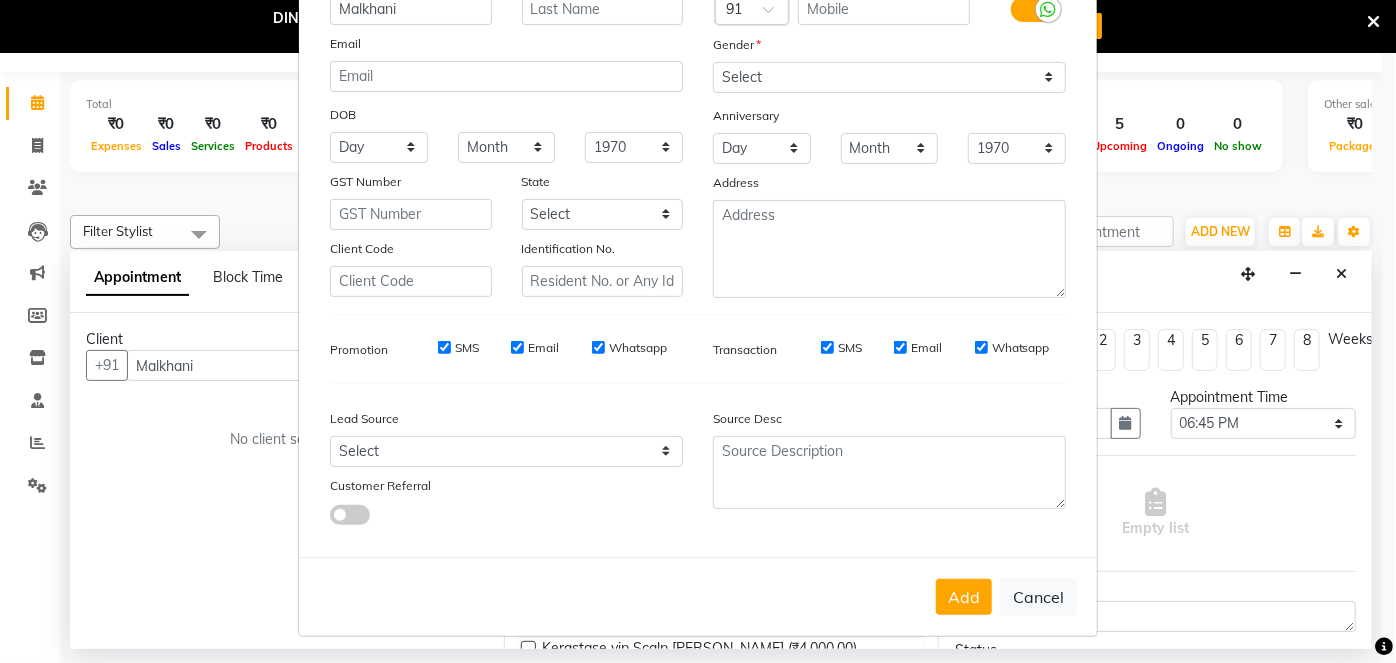 click on "Cancel" at bounding box center (1038, 597) 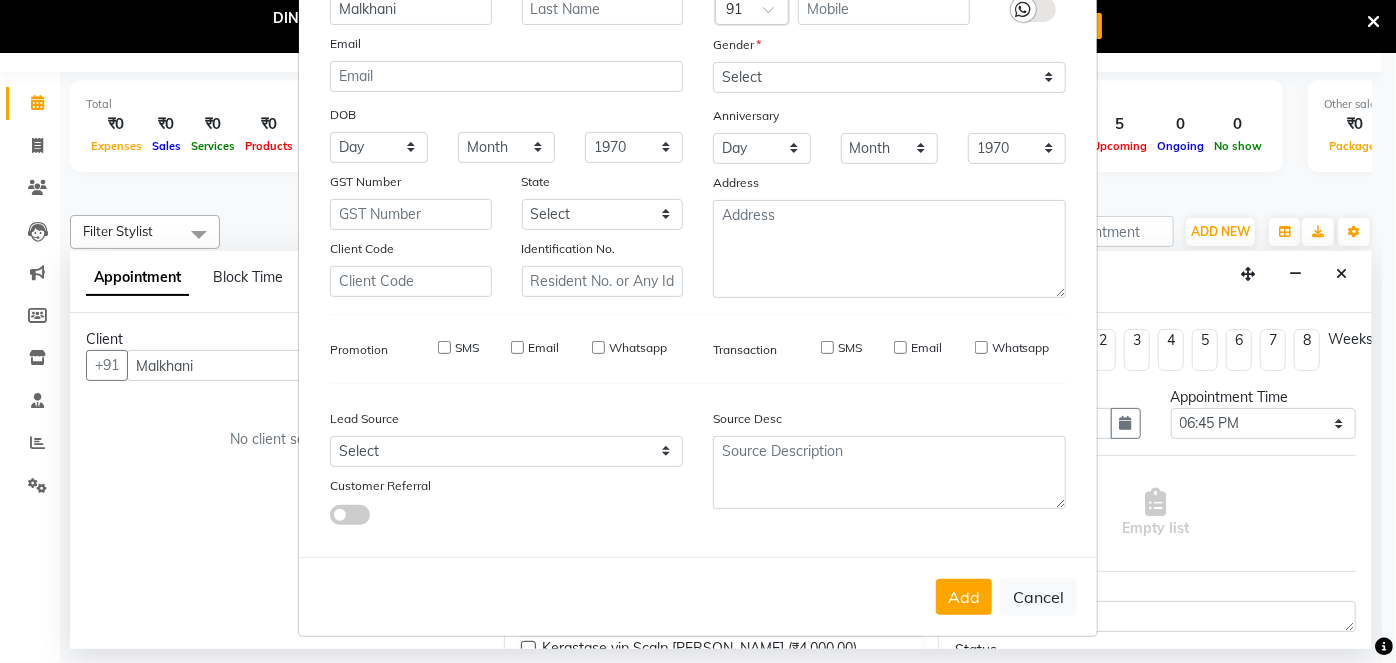 type 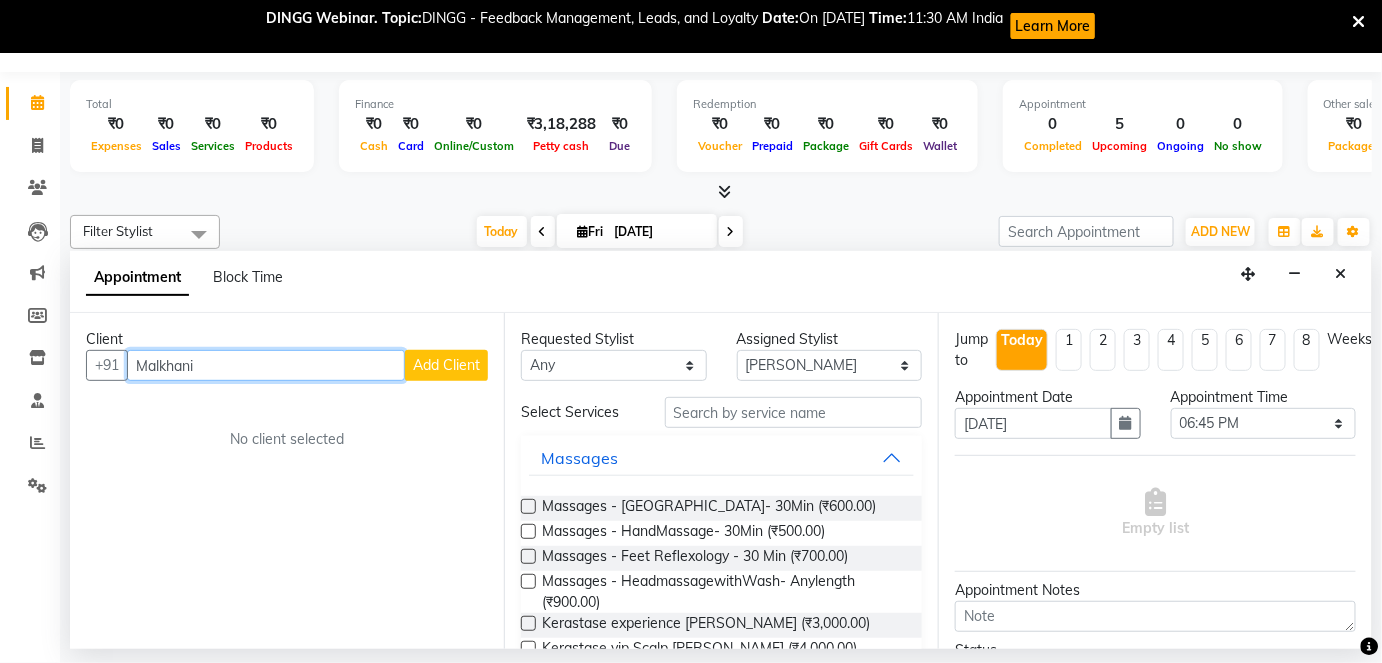 drag, startPoint x: 241, startPoint y: 371, endPoint x: 234, endPoint y: 363, distance: 10.630146 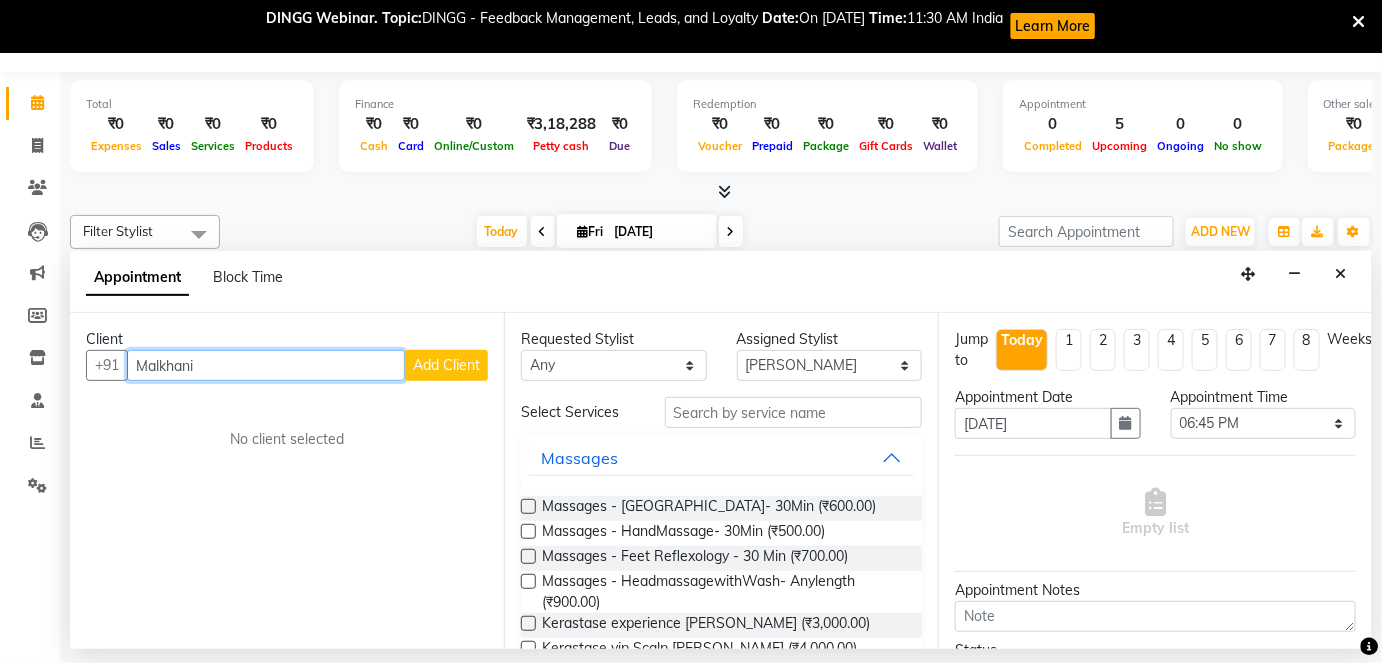 click on "Malkhani" at bounding box center (266, 365) 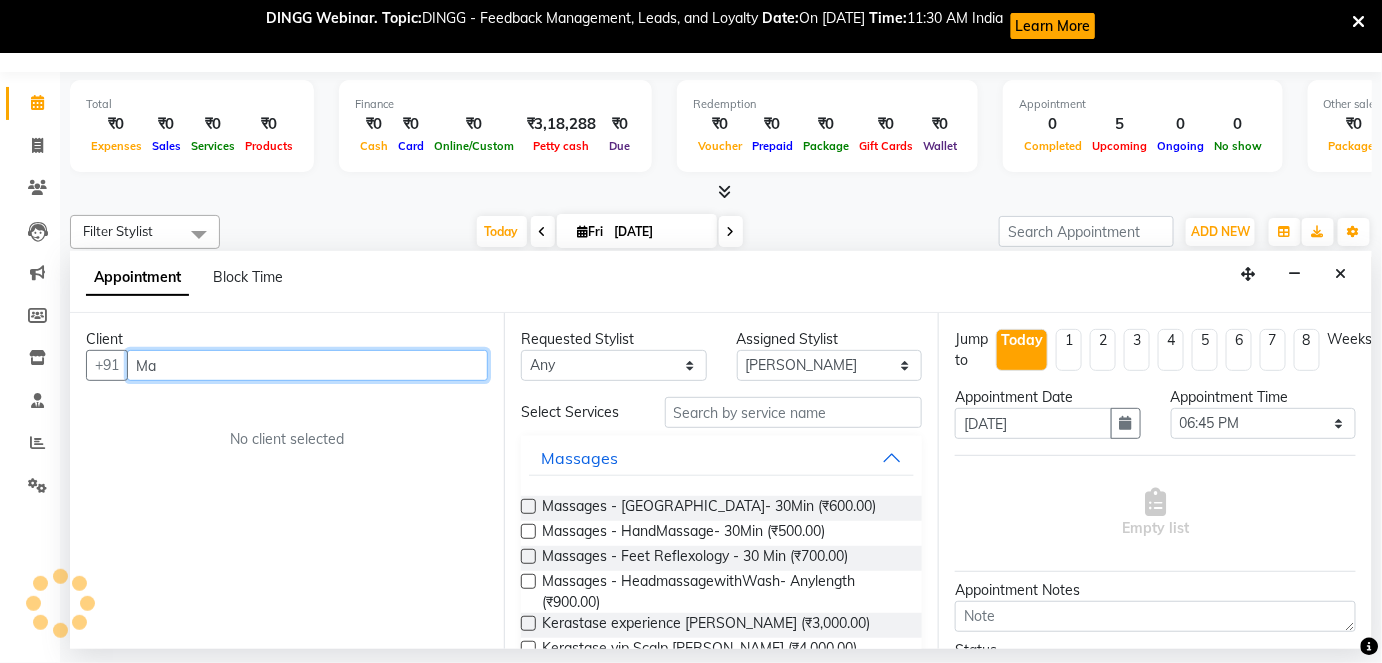 type on "M" 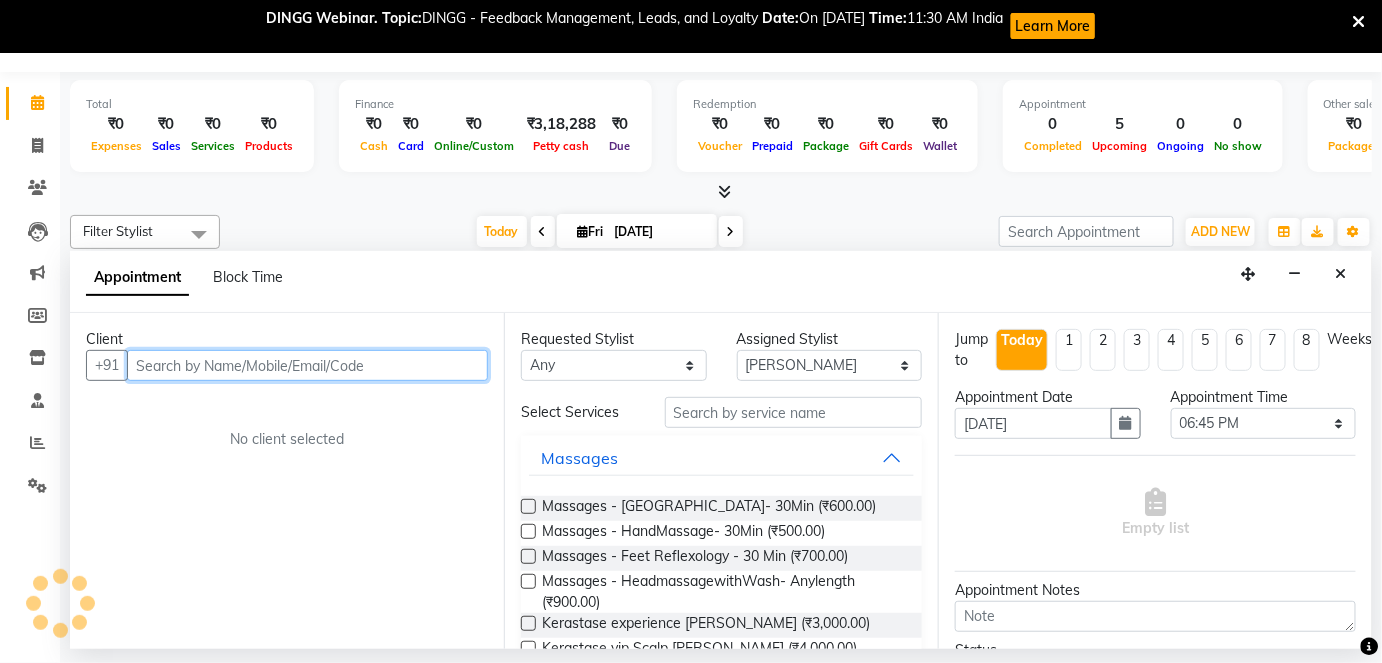 click at bounding box center (307, 365) 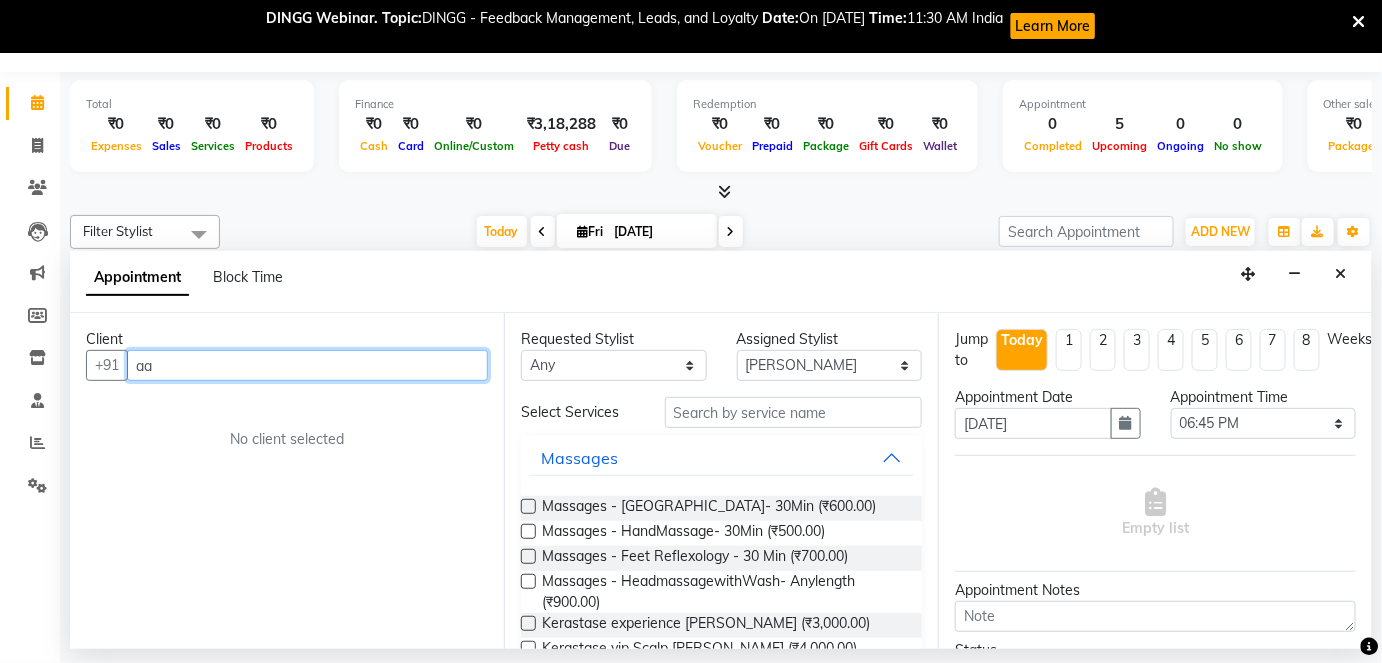 type on "a" 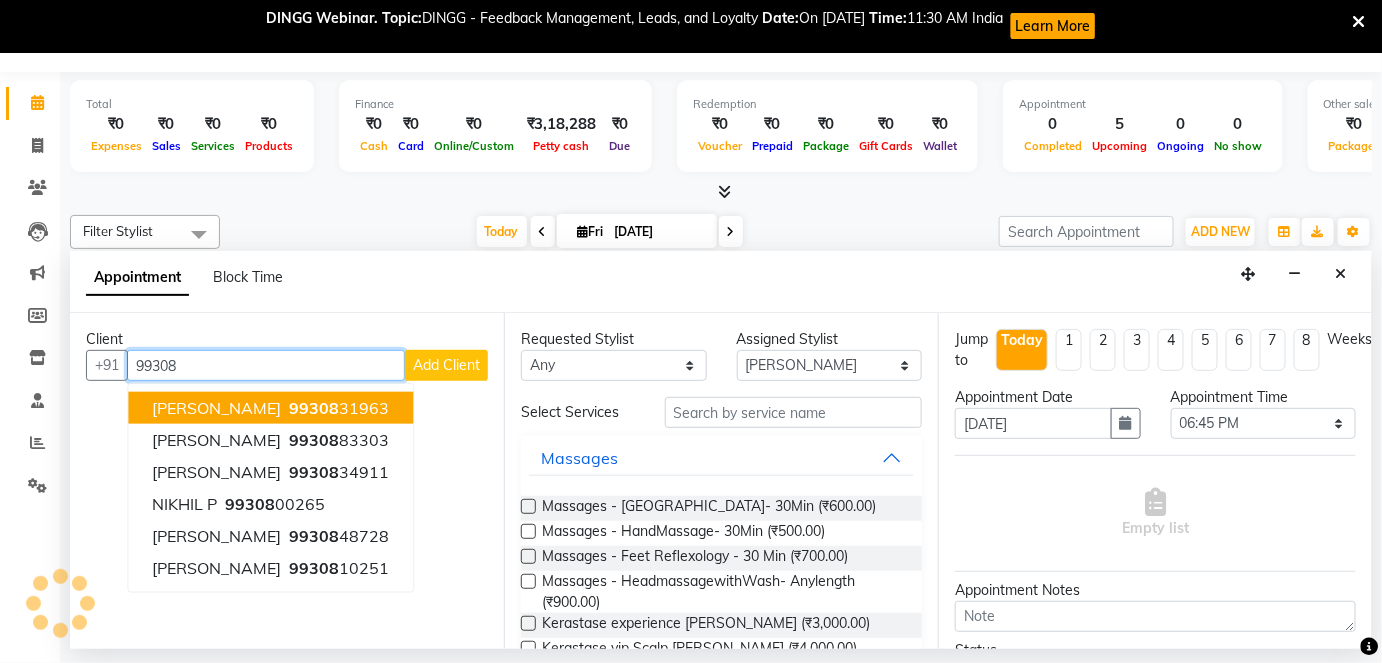 click on "99308" at bounding box center [314, 408] 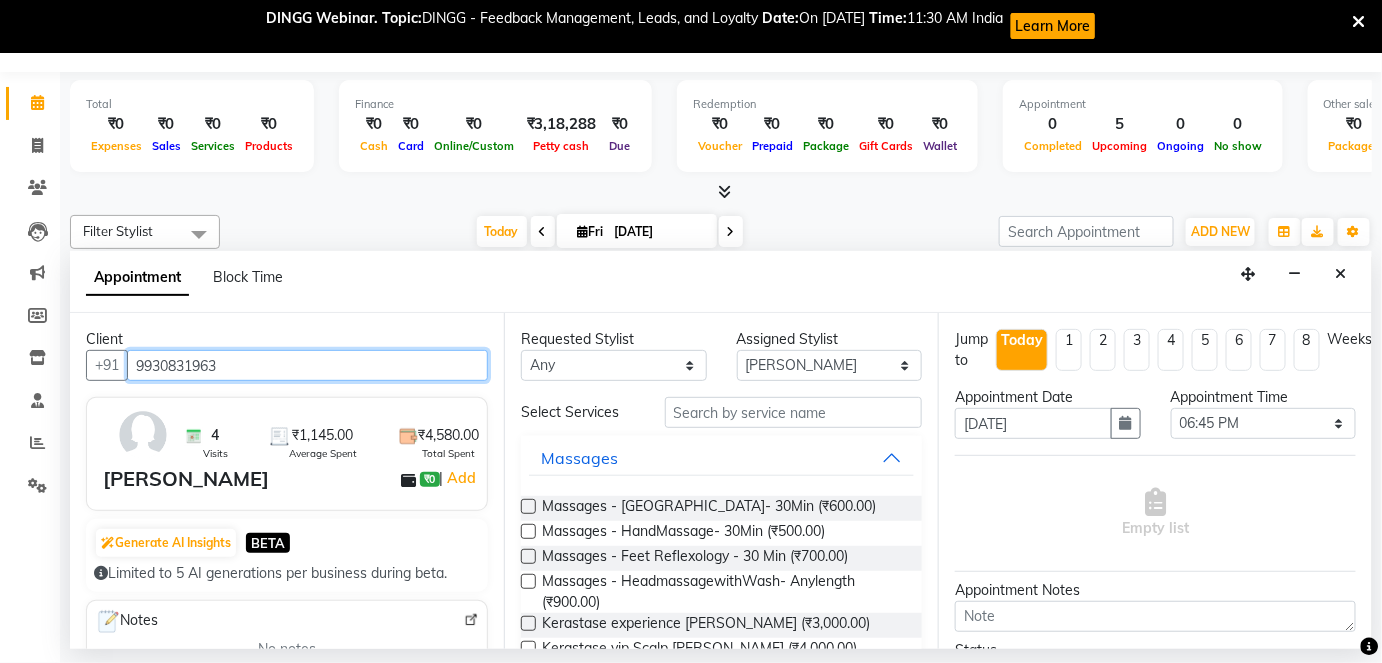 type on "9930831963" 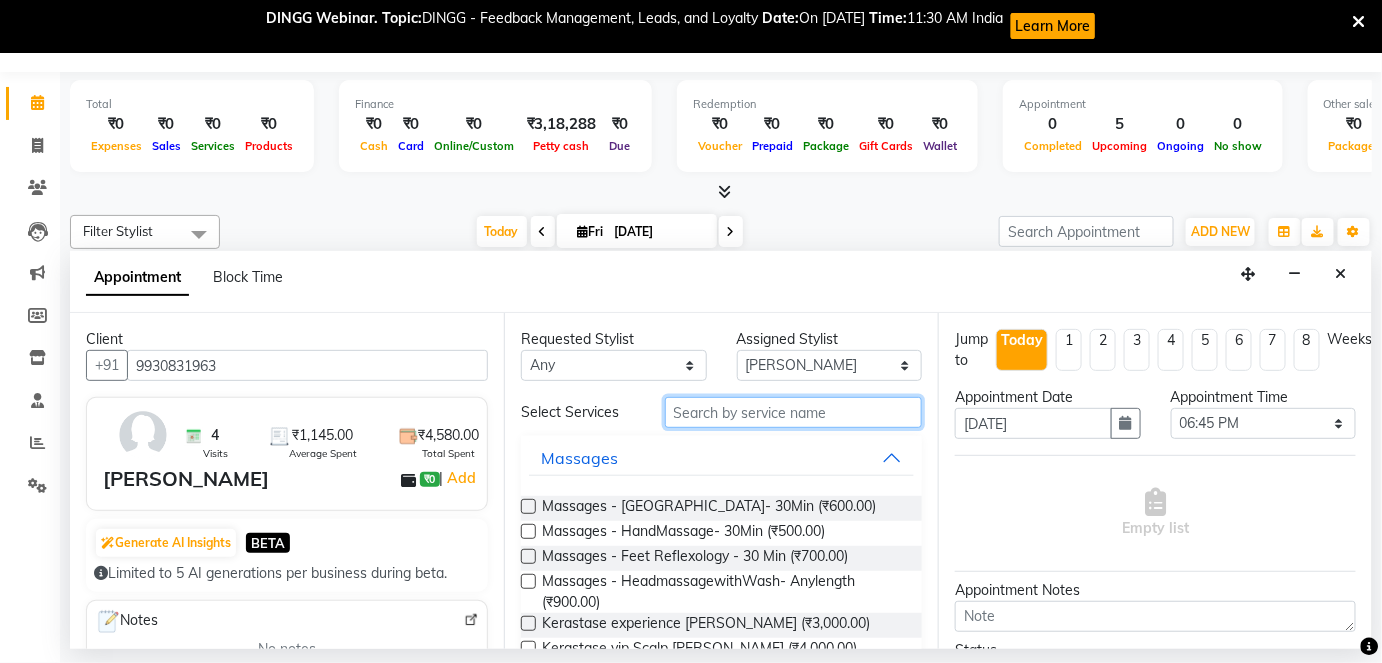 click at bounding box center (793, 412) 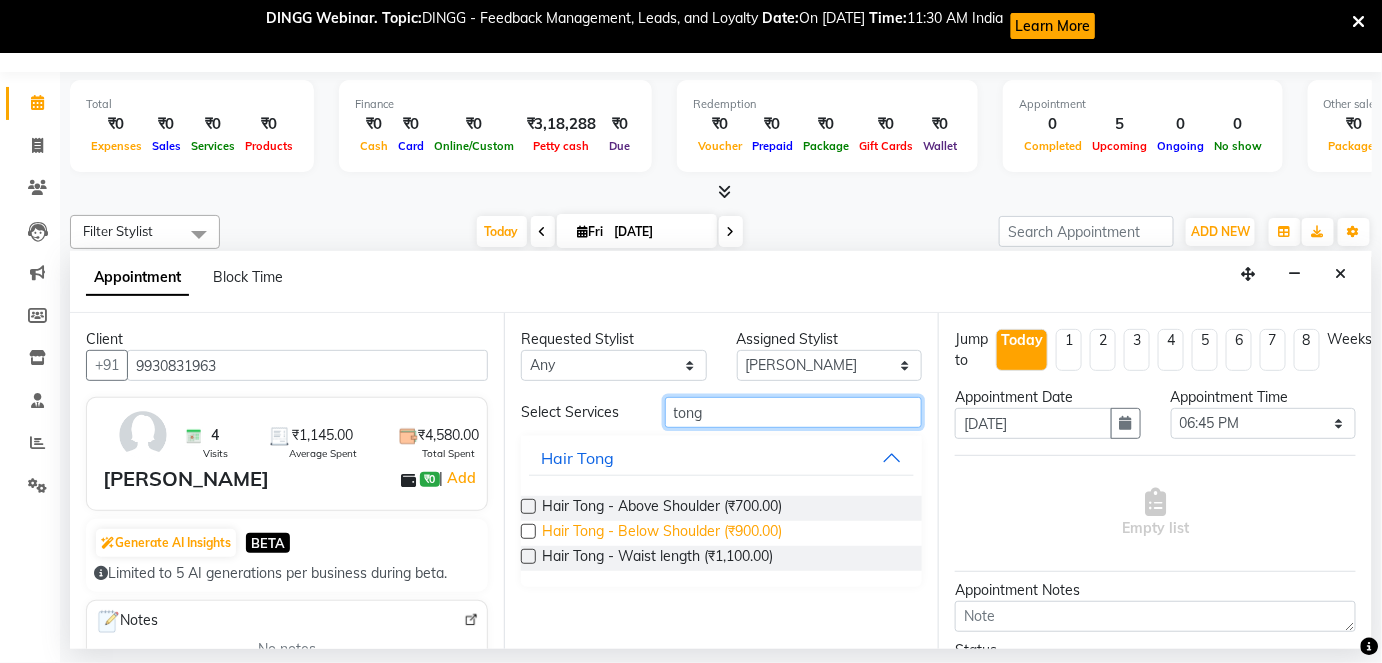 type on "tong" 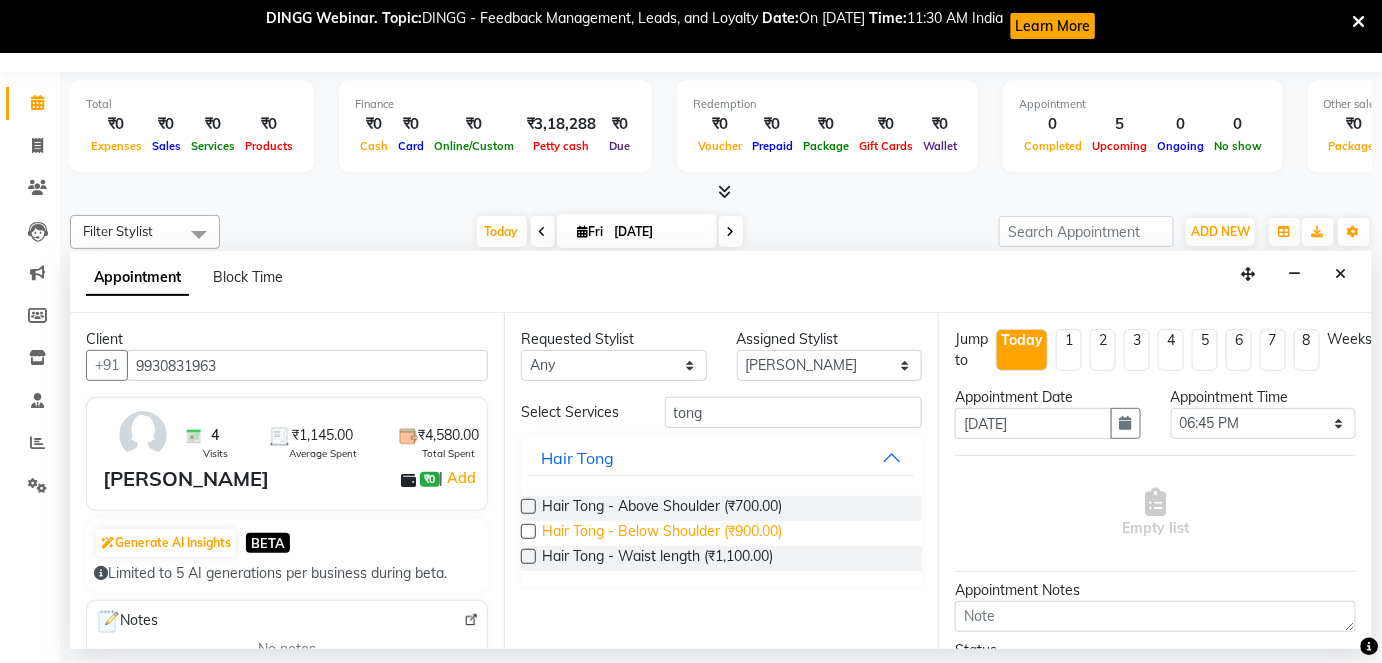 click on "Hair Tong - Below Shoulder (₹900.00)" at bounding box center [662, 533] 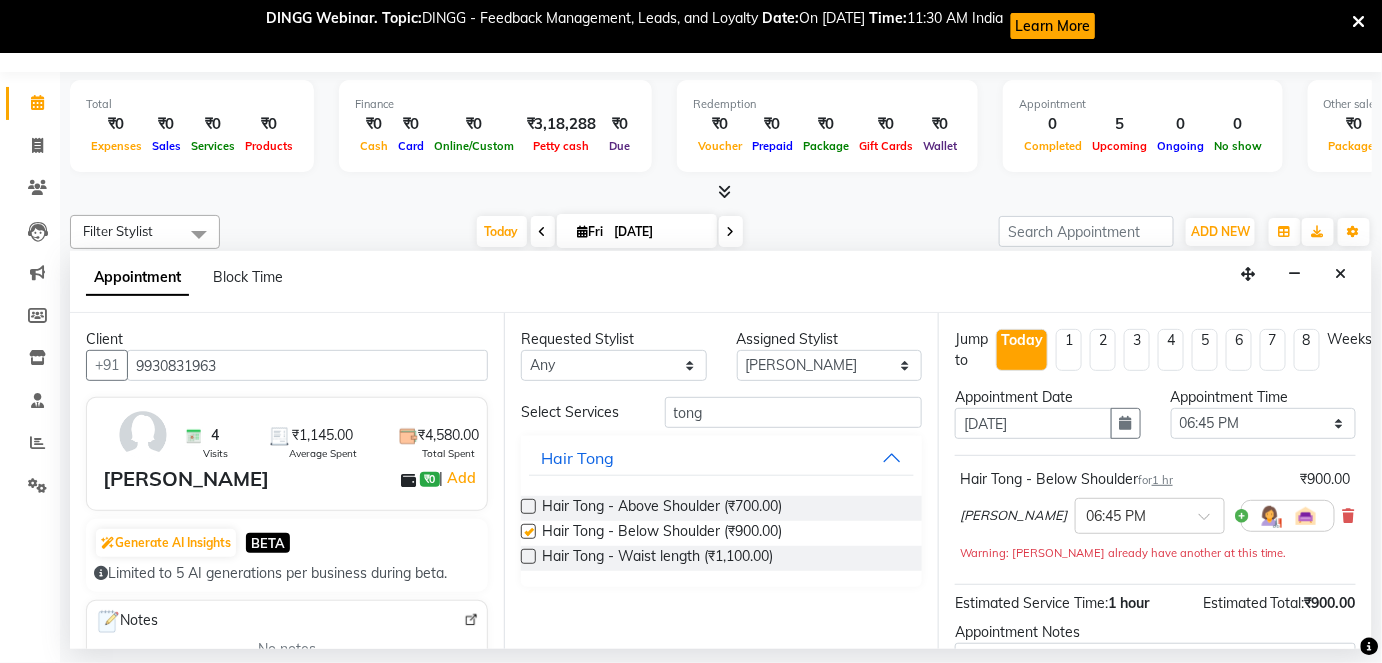 checkbox on "false" 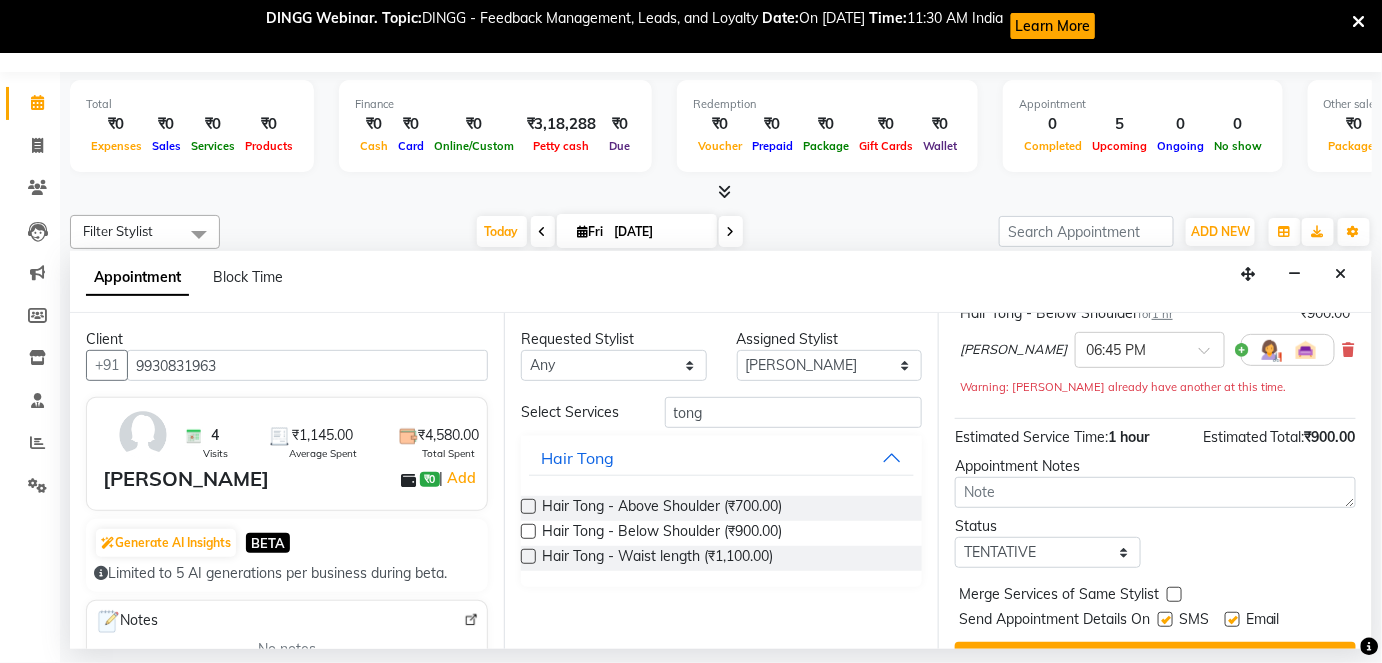 scroll, scrollTop: 210, scrollLeft: 0, axis: vertical 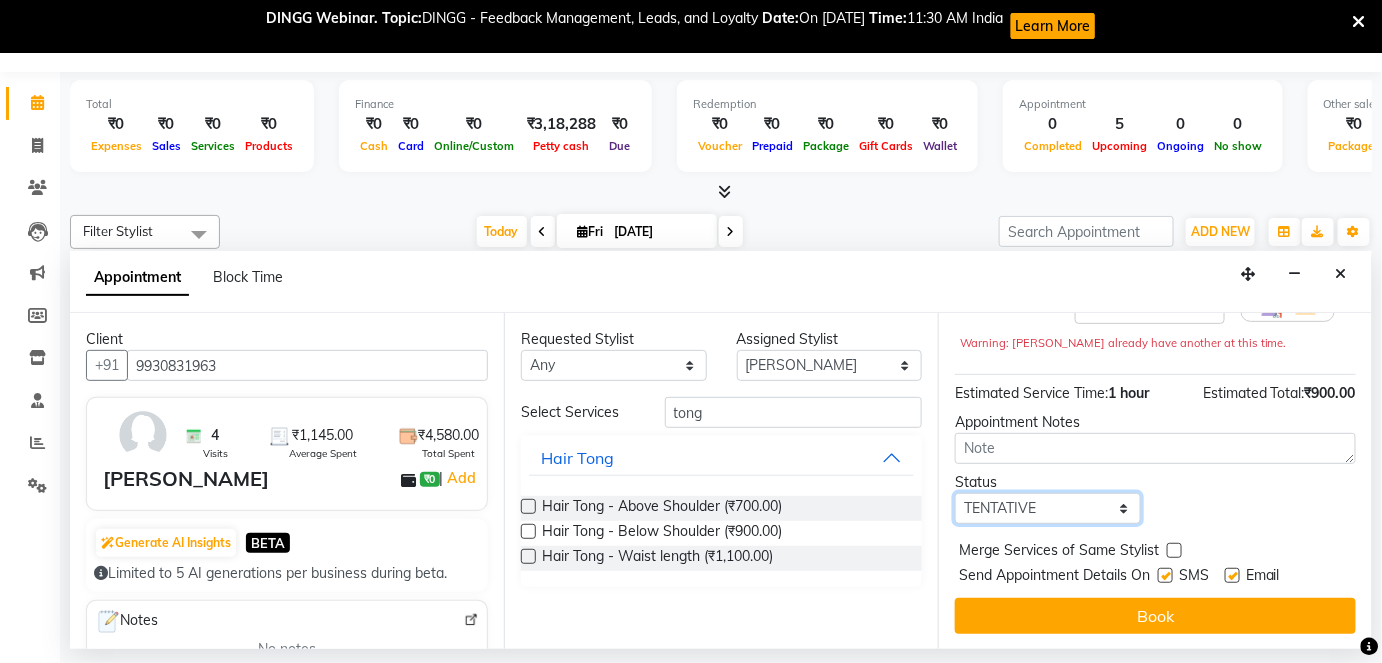 click on "Select TENTATIVE CONFIRM CHECK-IN UPCOMING" at bounding box center (1048, 508) 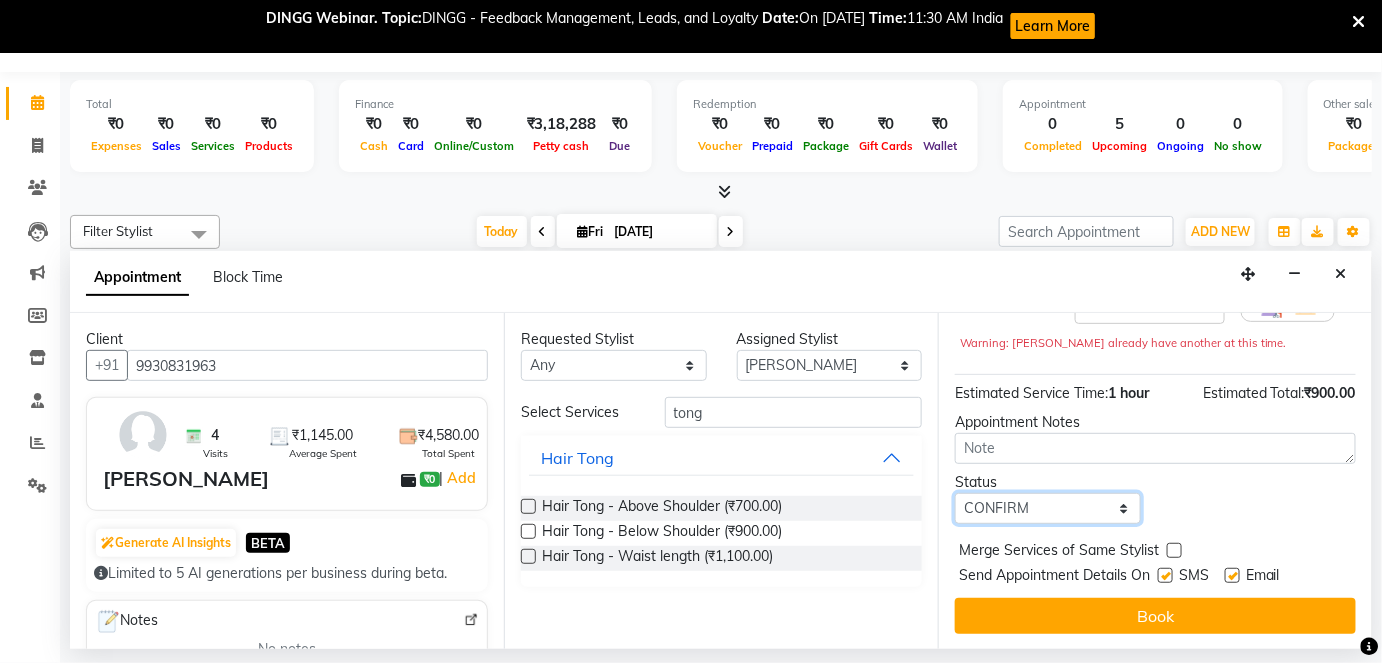 click on "Select TENTATIVE CONFIRM CHECK-IN UPCOMING" at bounding box center [1048, 508] 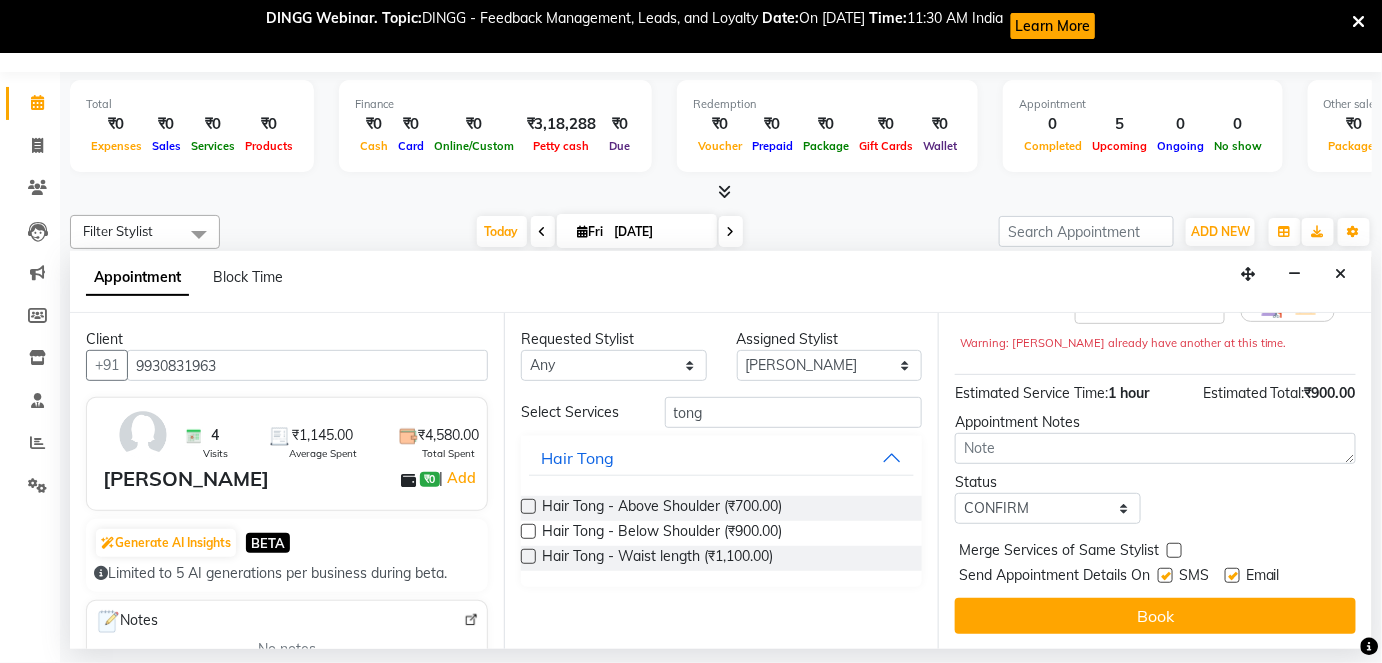 drag, startPoint x: 1232, startPoint y: 571, endPoint x: 1200, endPoint y: 606, distance: 47.423622 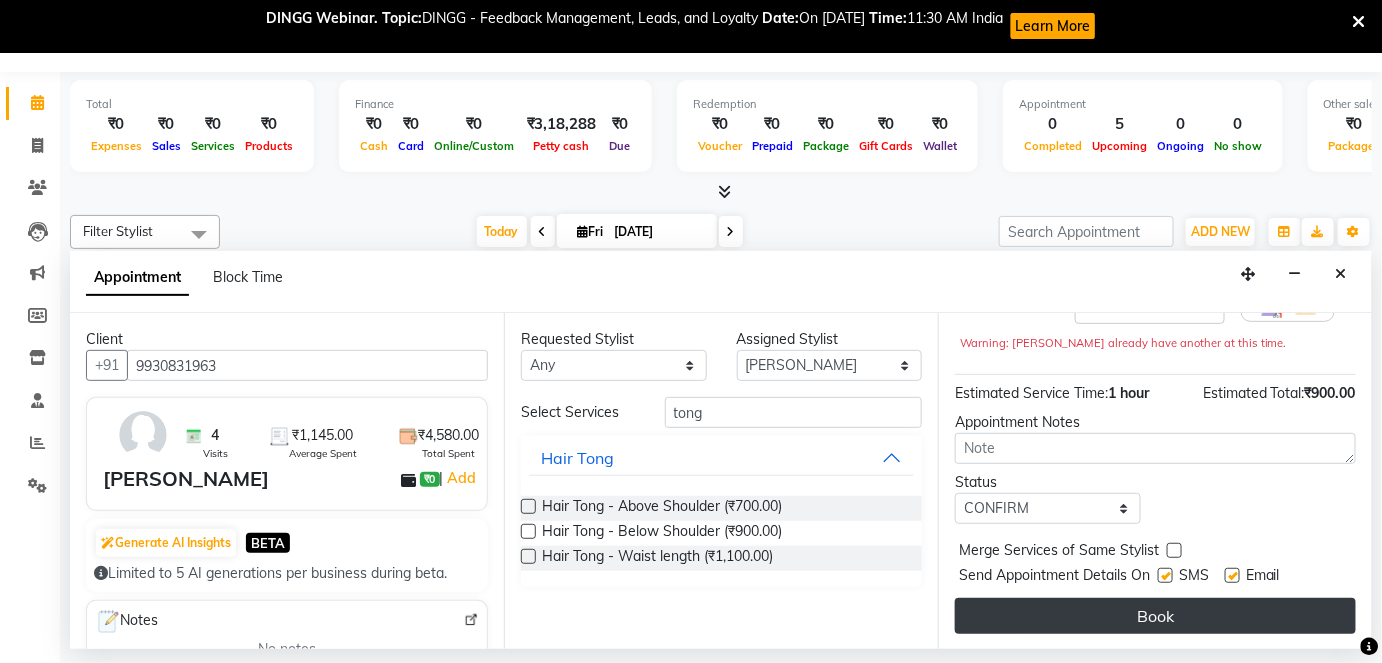 click at bounding box center [1232, 575] 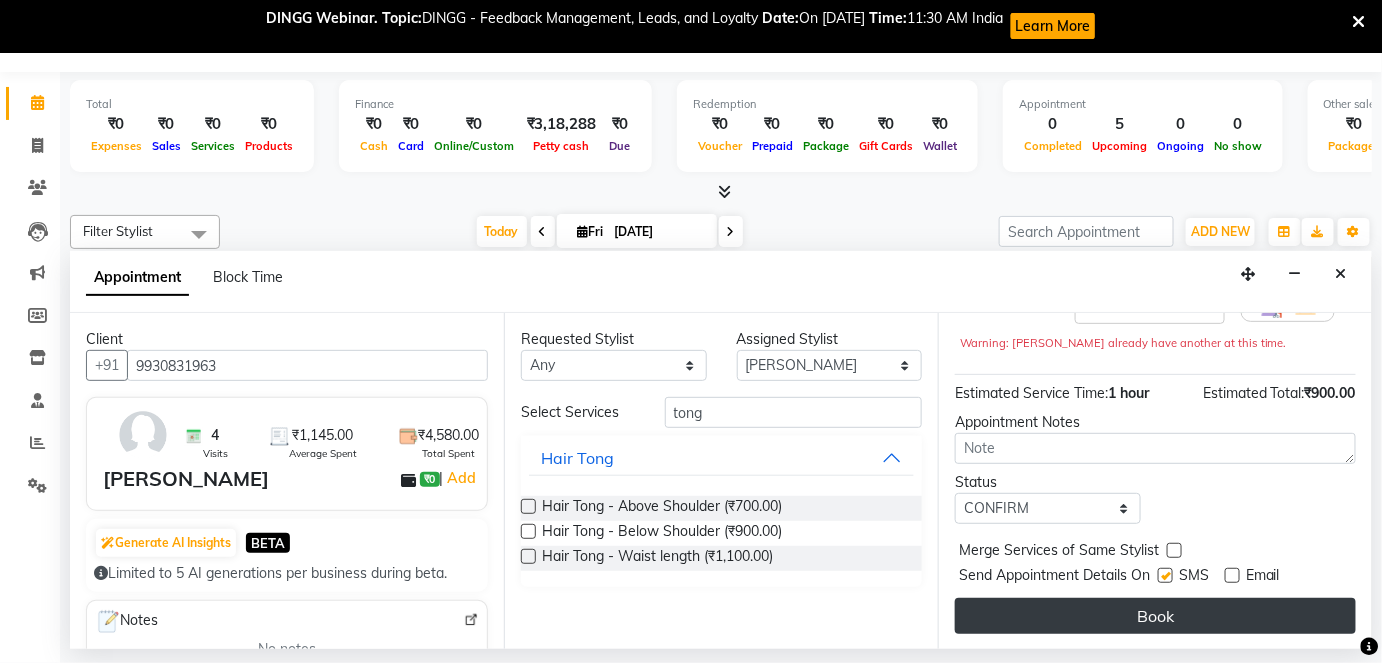 click on "Book" at bounding box center (1155, 616) 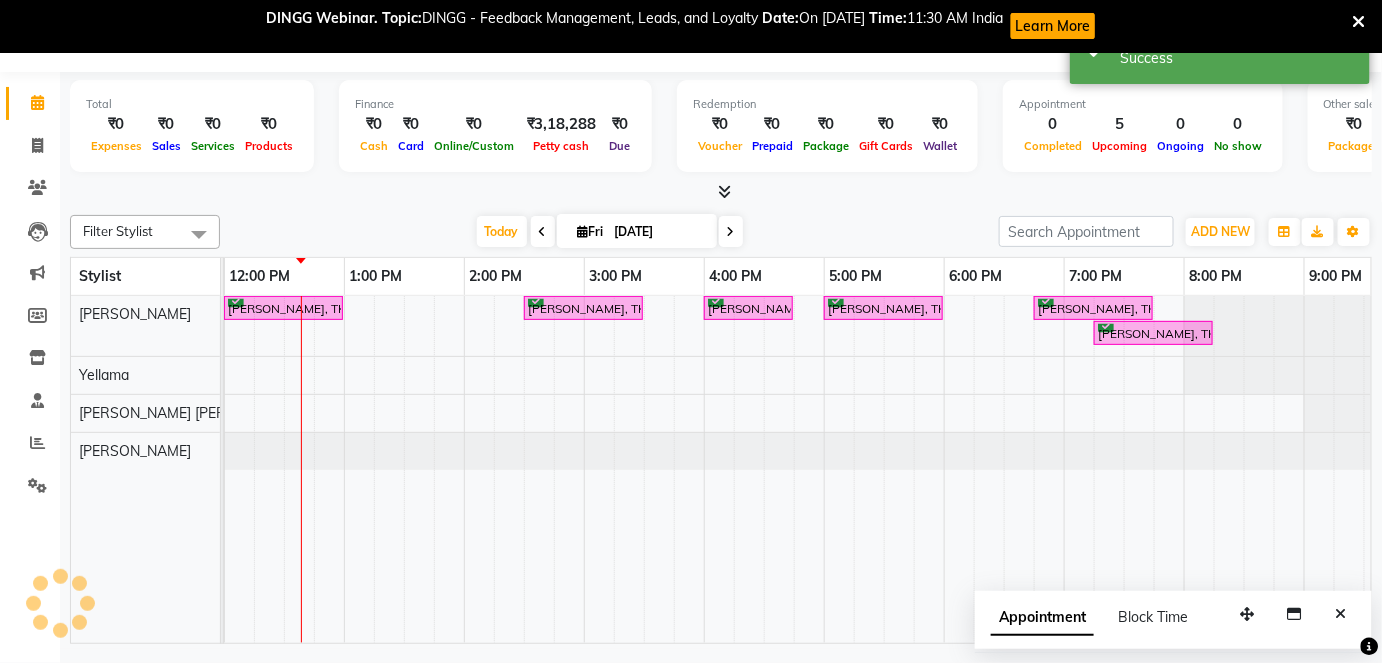 scroll, scrollTop: 0, scrollLeft: 0, axis: both 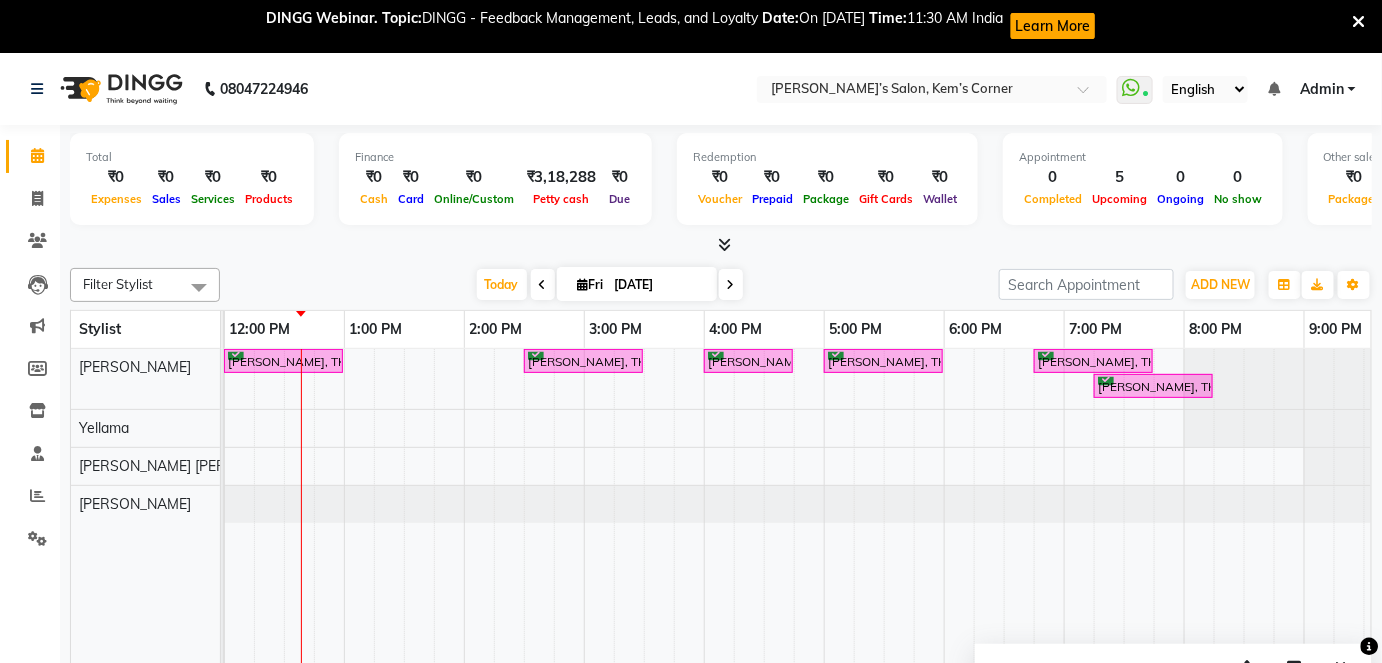 drag, startPoint x: 1012, startPoint y: 307, endPoint x: 969, endPoint y: 277, distance: 52.43091 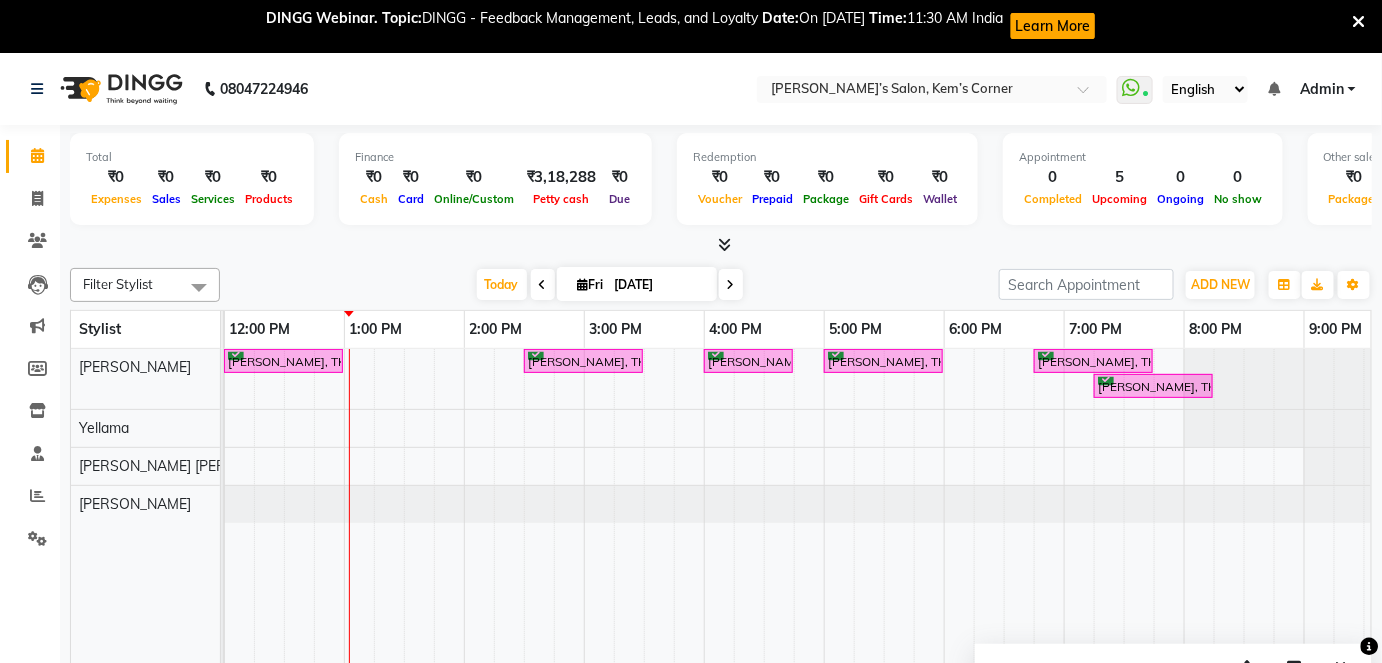 click at bounding box center (299, 522) 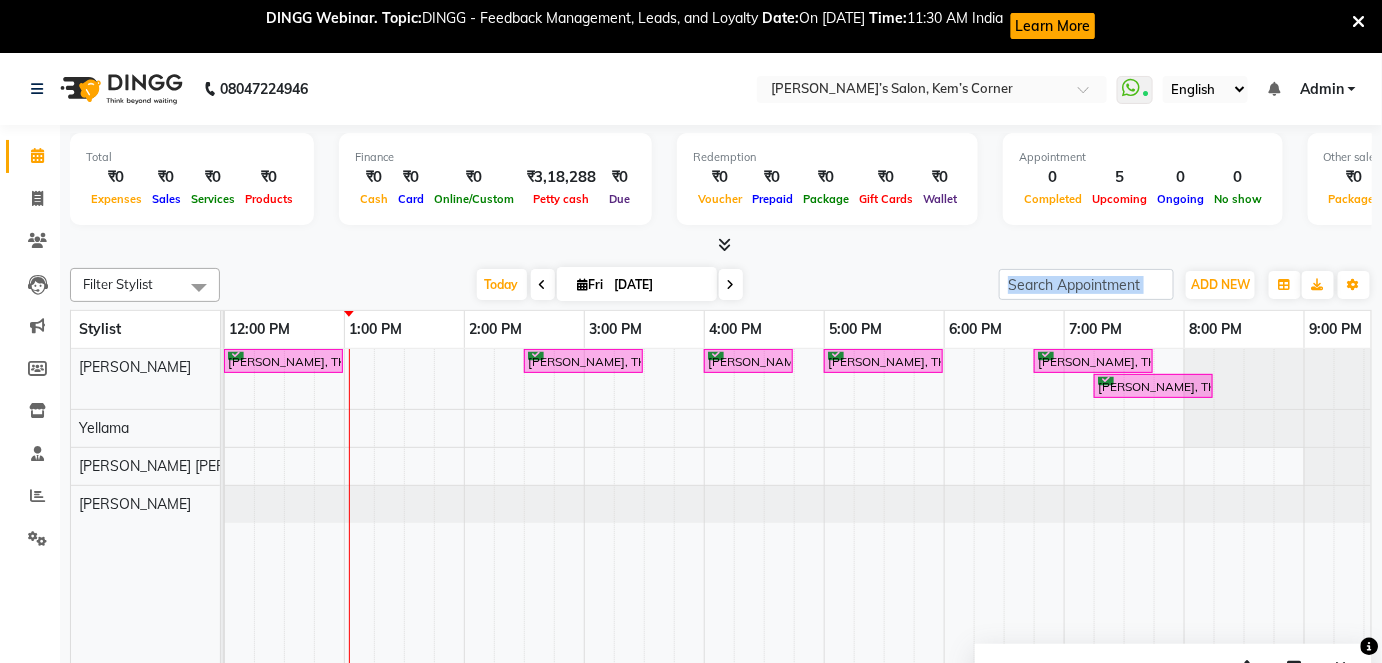 click at bounding box center (299, 522) 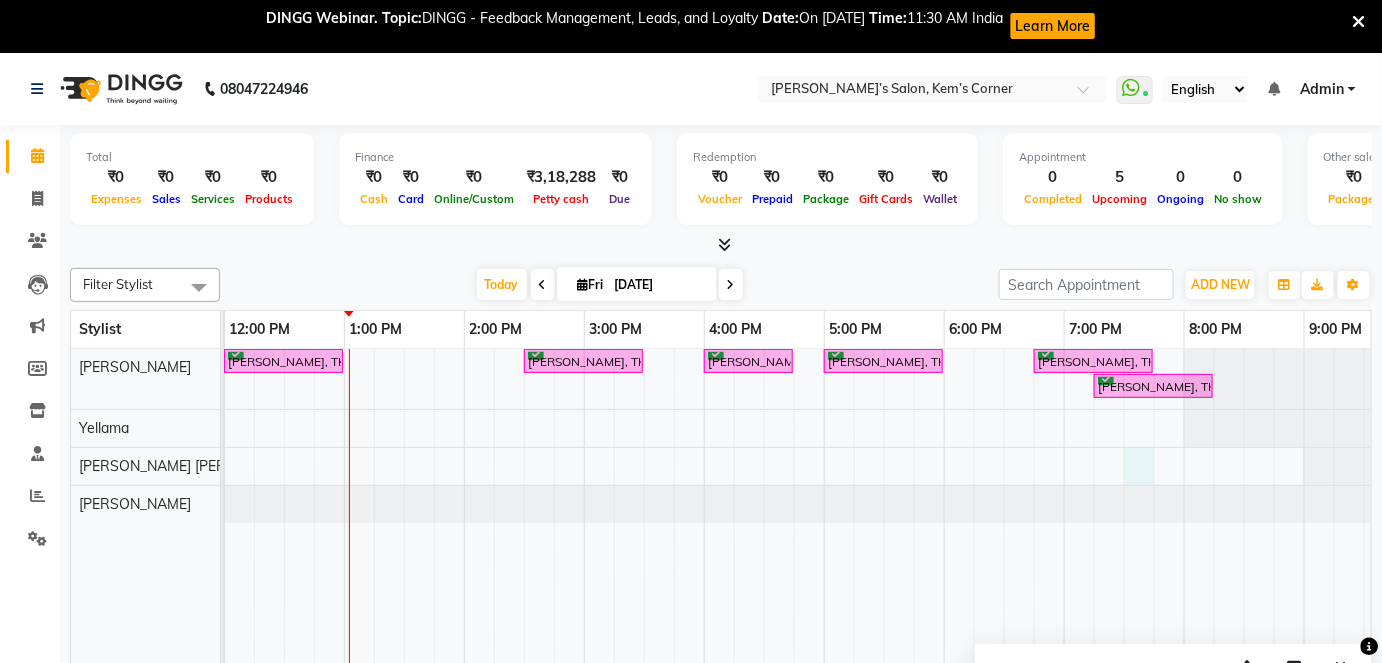 click on "[PERSON_NAME], TK01, 12:00 PM-01:00 PM, Hairwash with blowdry - Waist Length     [PERSON_NAME], TK04, 02:30 PM-03:30 PM, Hairwash with blowdry - Waist Length     Tulsi Lukka, TK03, 04:00 PM-04:45 PM, [DEMOGRAPHIC_DATA] hair cut  with ([PERSON_NAME])     [PERSON_NAME], TK05, 05:00 PM-06:00 PM, Hairwash - Below Shoulder     [PERSON_NAME], TK06, 06:45 PM-07:45 PM, Hair Tong - Below Shoulder     [PERSON_NAME], TK02, 07:15 PM-08:15 PM, Hairwash with blowdry - Waist Length" at bounding box center (644, 522) 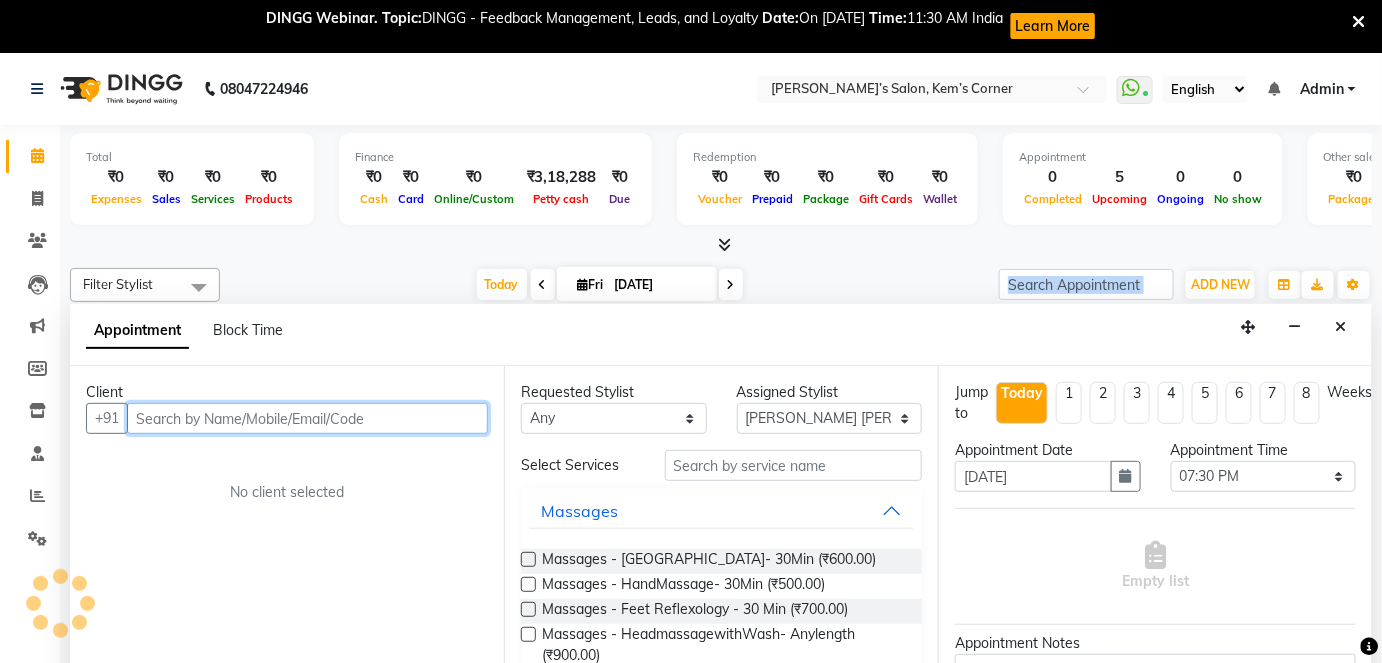 scroll, scrollTop: 53, scrollLeft: 0, axis: vertical 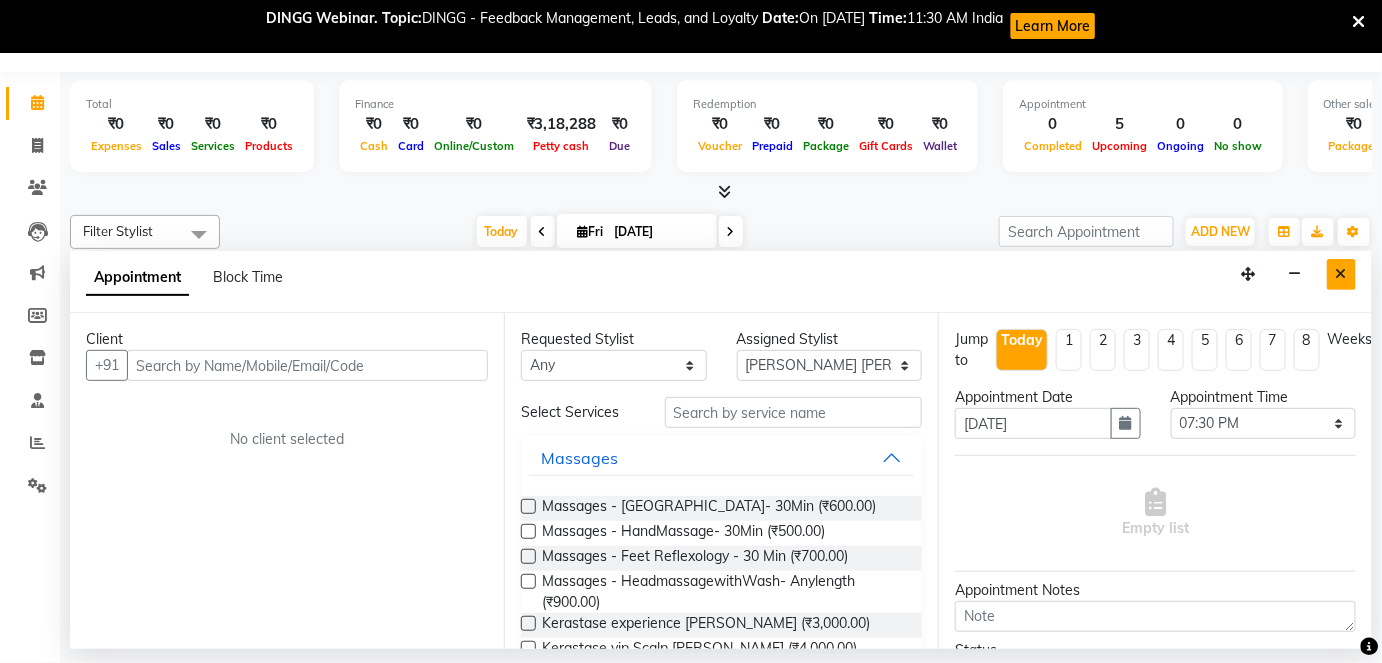 click at bounding box center [1341, 274] 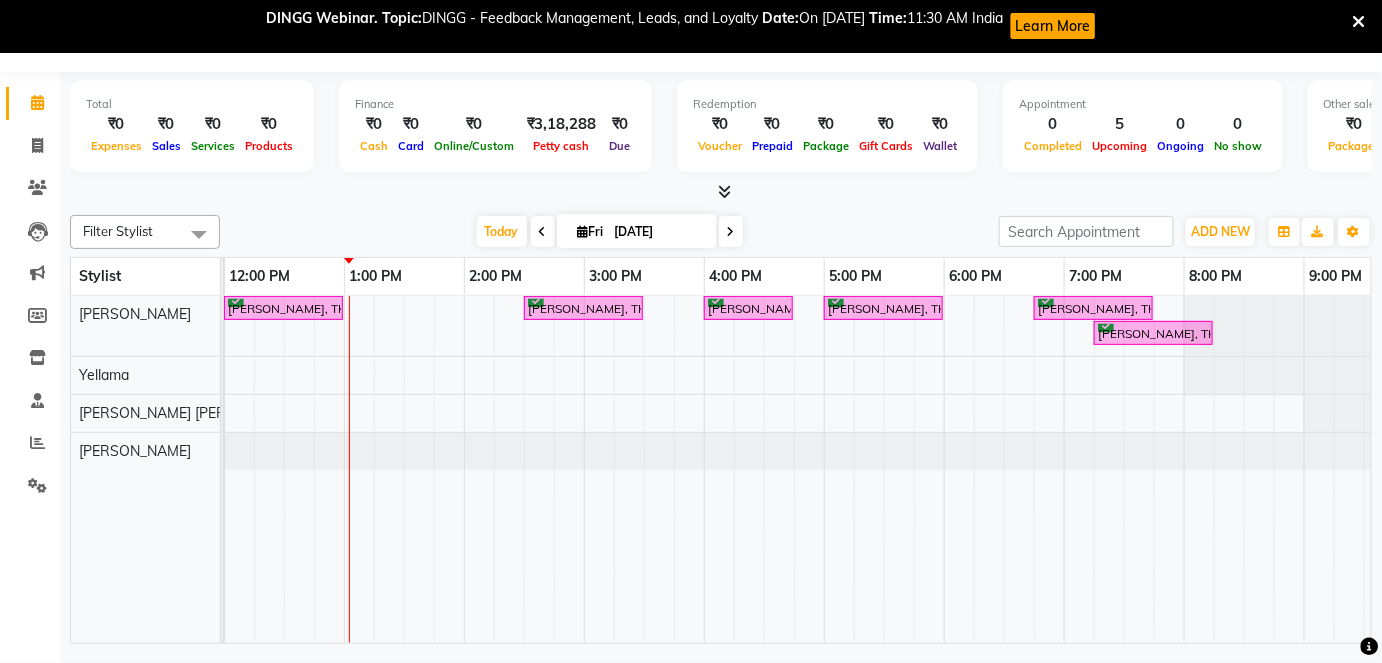 click at bounding box center [731, 232] 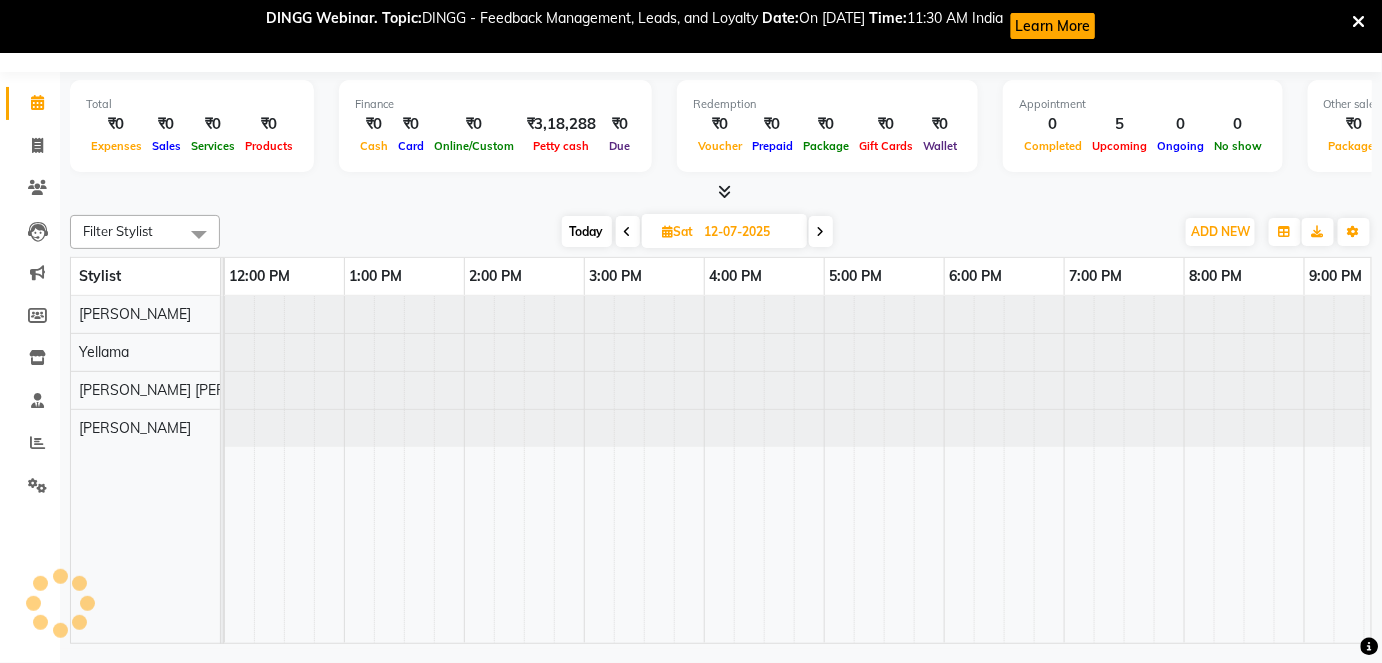 scroll, scrollTop: 0, scrollLeft: 411, axis: horizontal 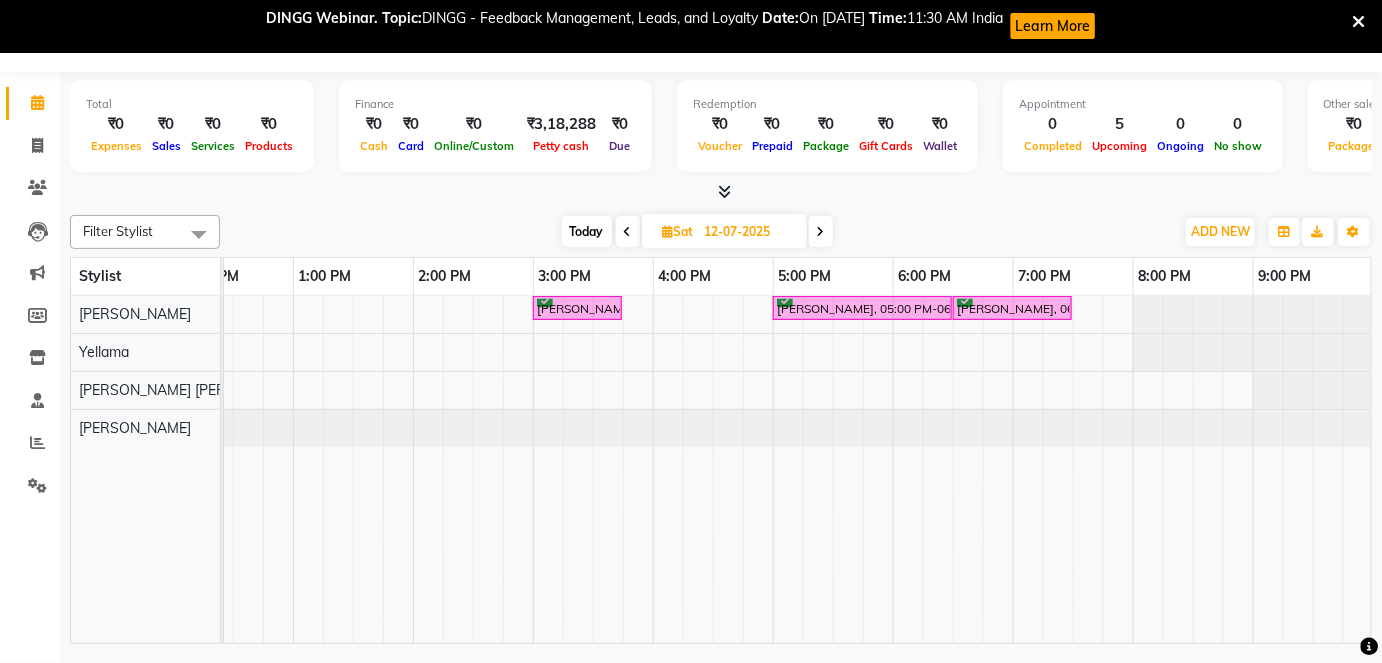 click on "Today" at bounding box center [587, 231] 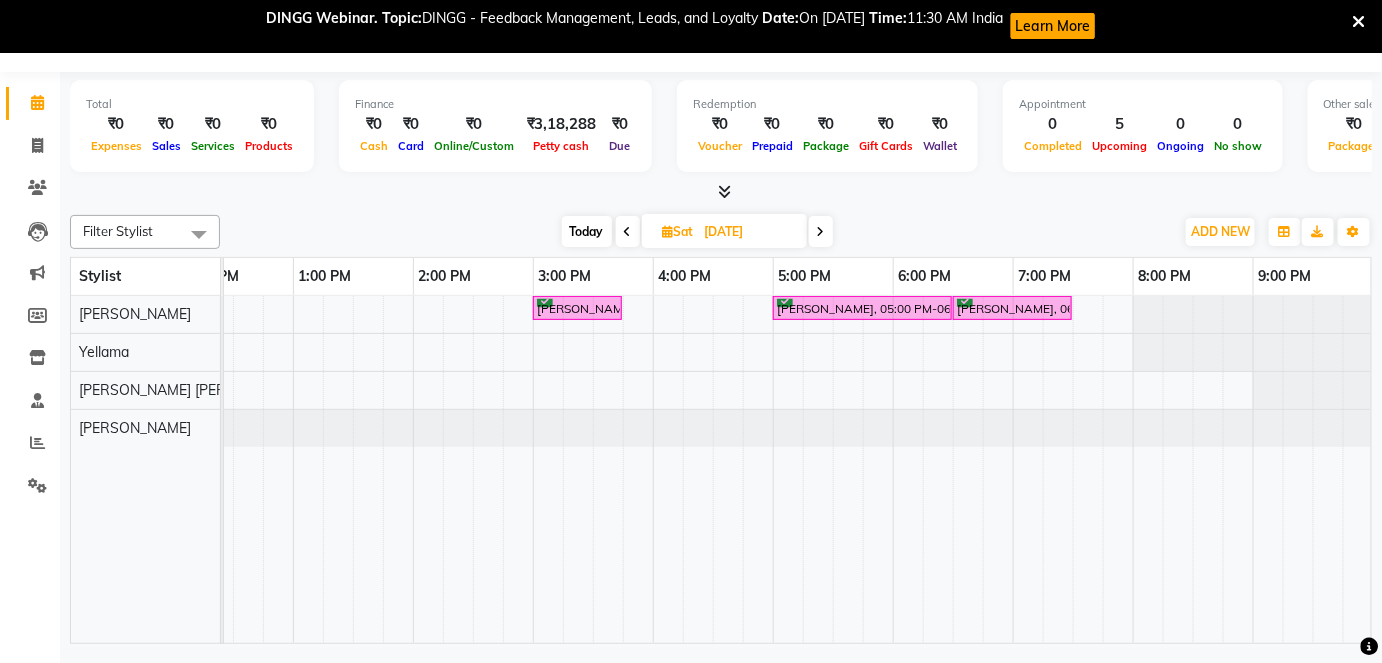 scroll, scrollTop: 0, scrollLeft: 411, axis: horizontal 